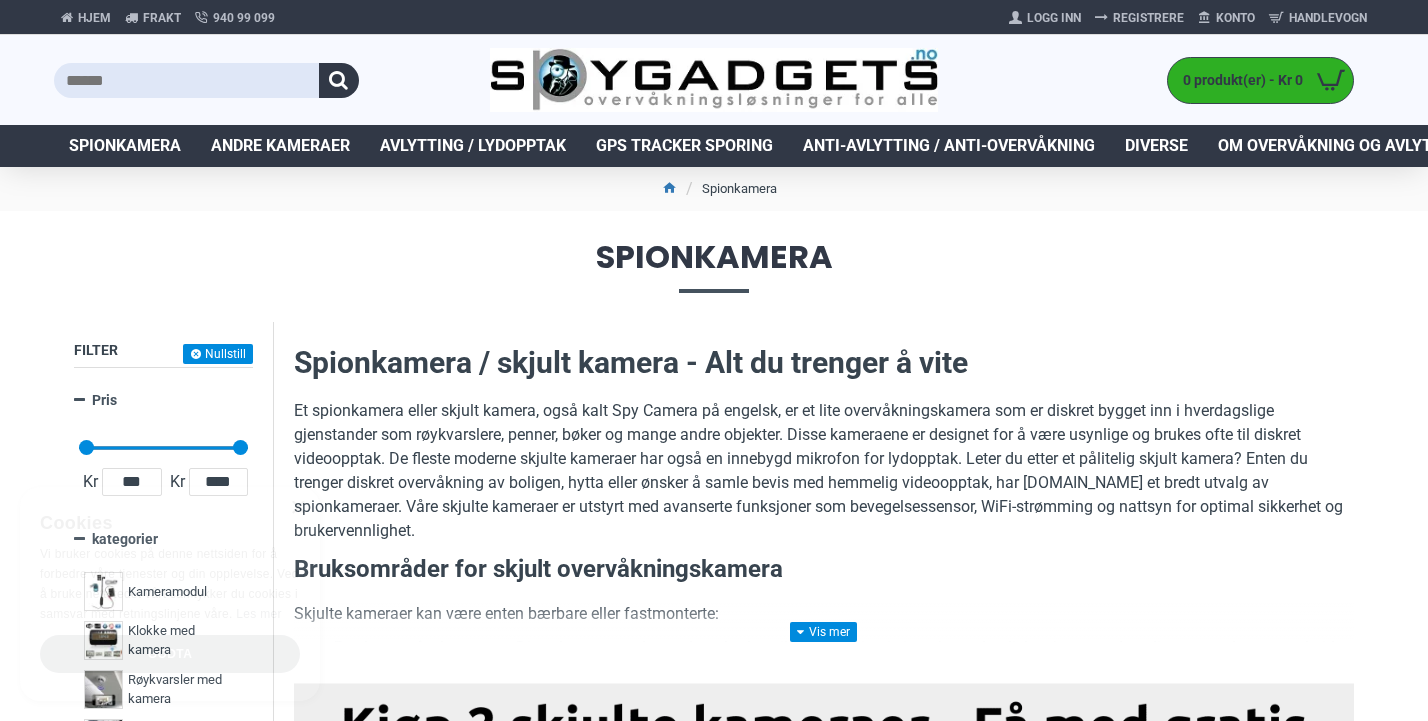 scroll, scrollTop: 0, scrollLeft: 0, axis: both 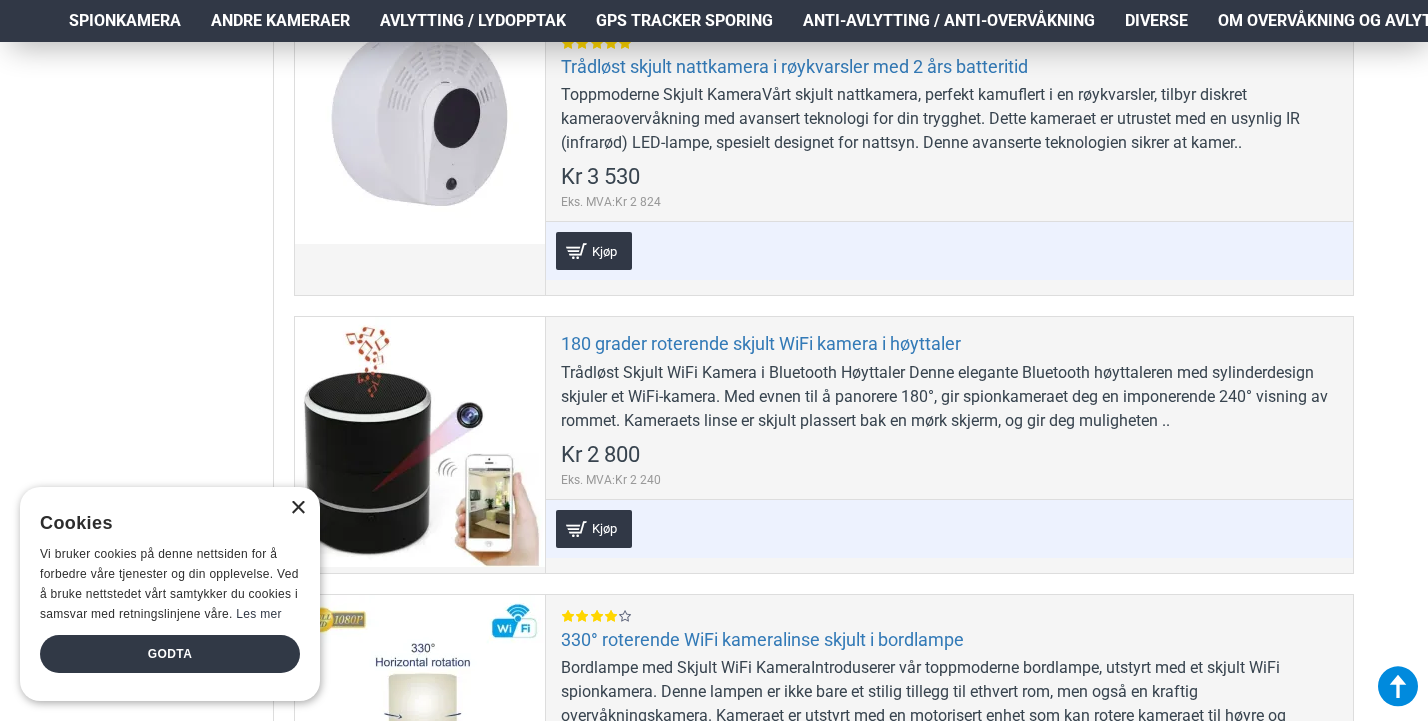 click on "×" at bounding box center (297, 508) 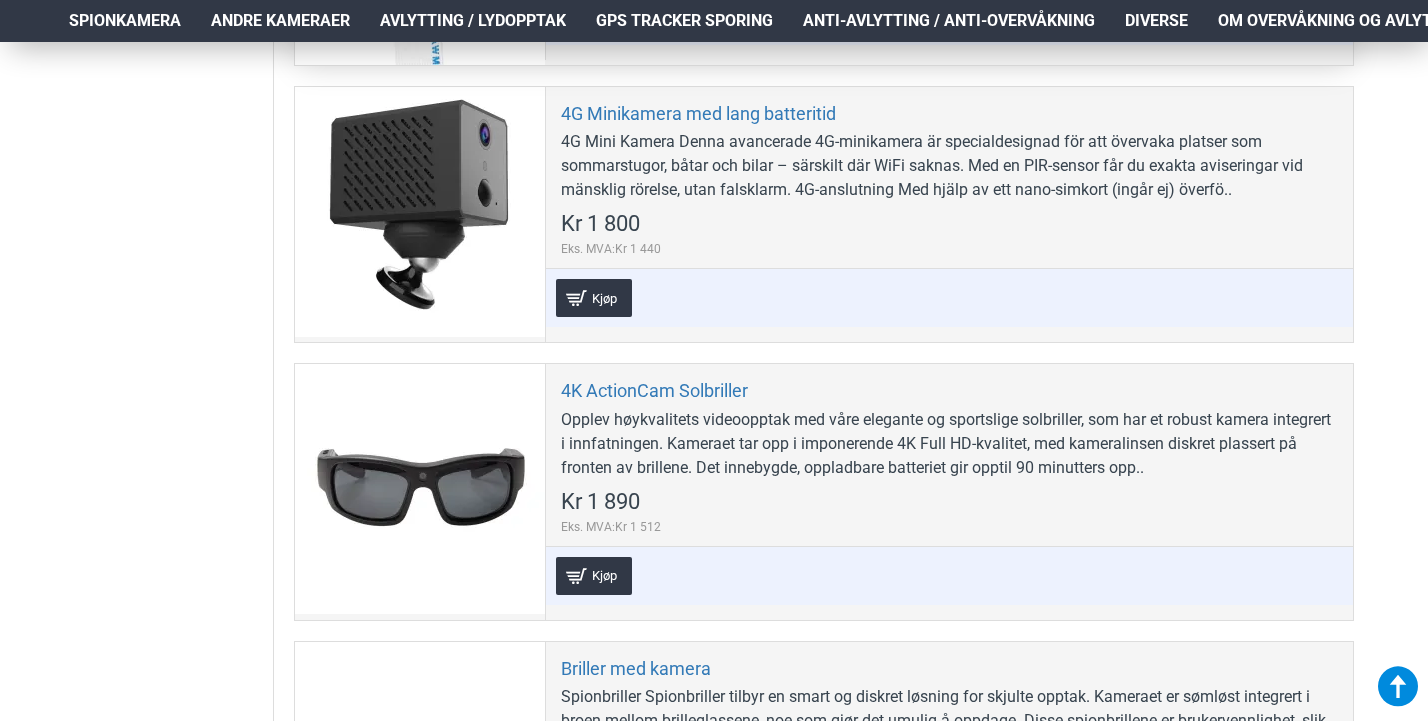 scroll, scrollTop: 2185, scrollLeft: 0, axis: vertical 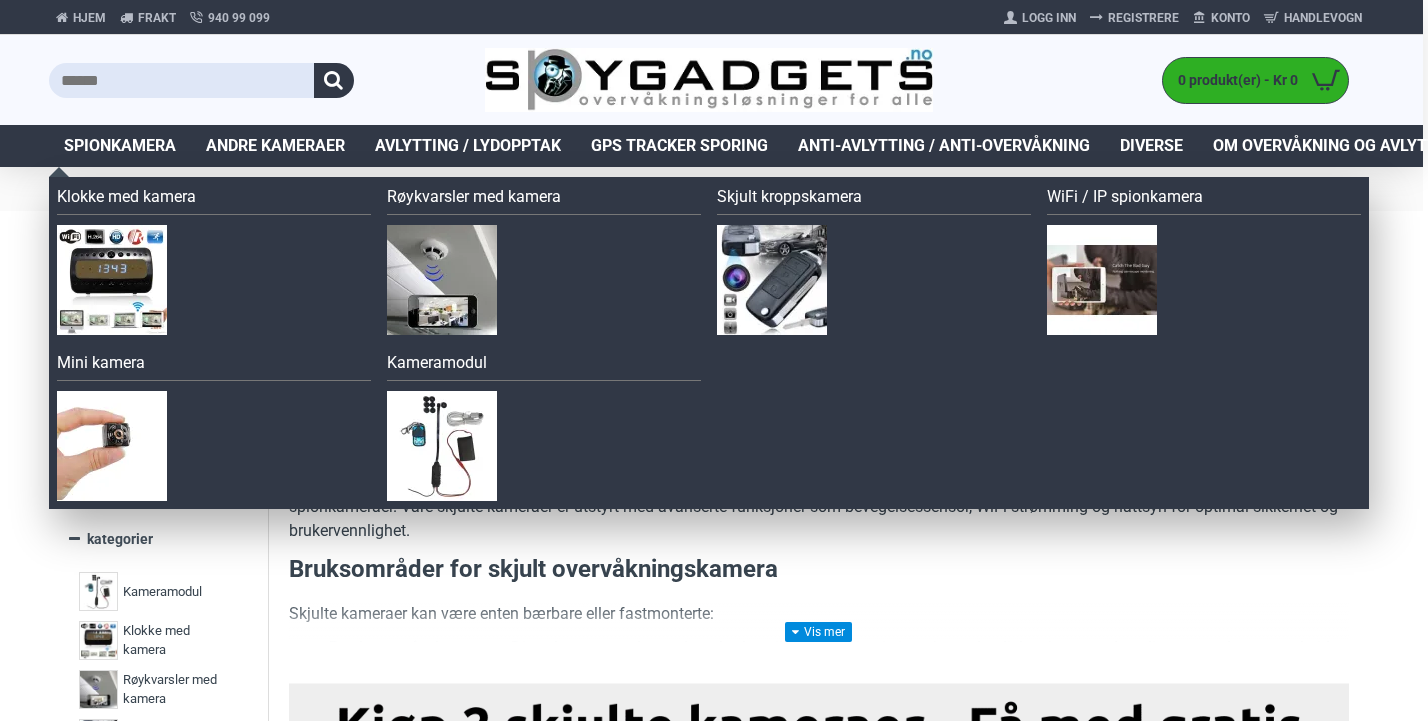 click at bounding box center [1102, 280] 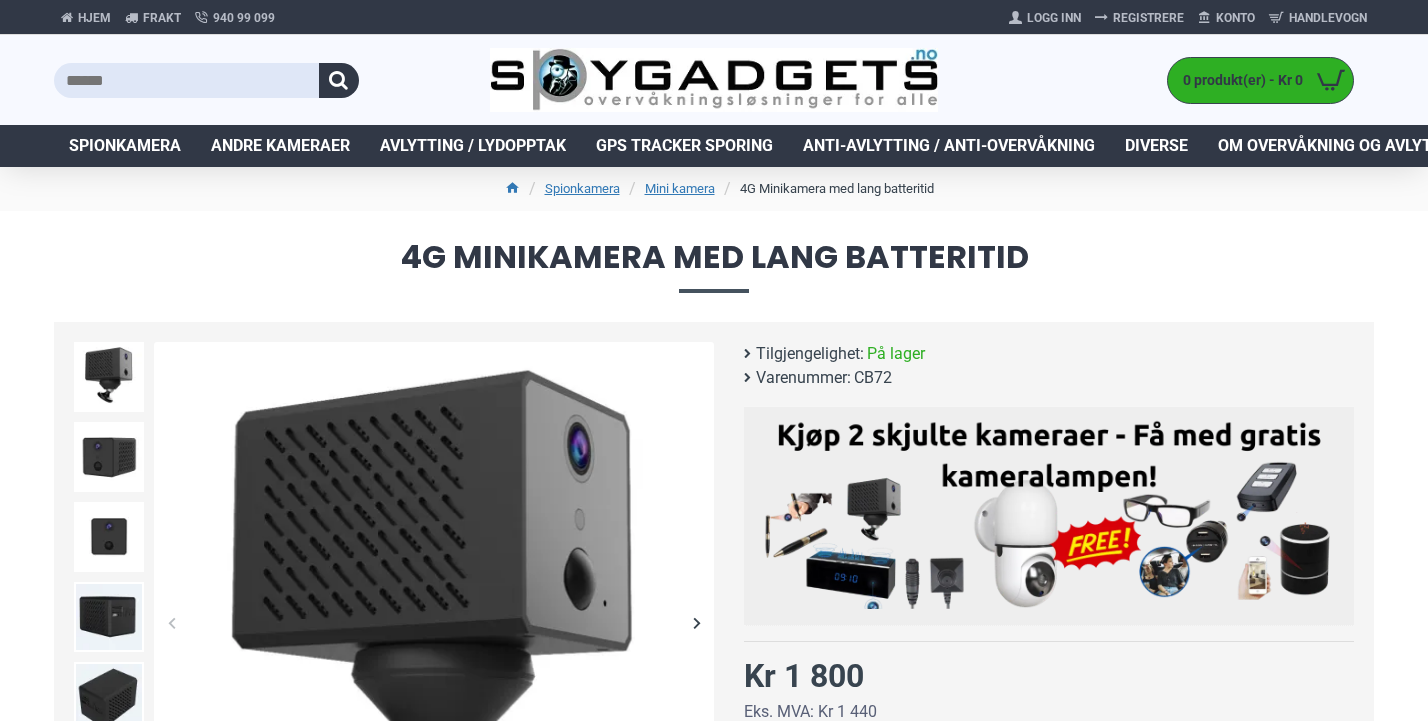 scroll, scrollTop: 0, scrollLeft: 0, axis: both 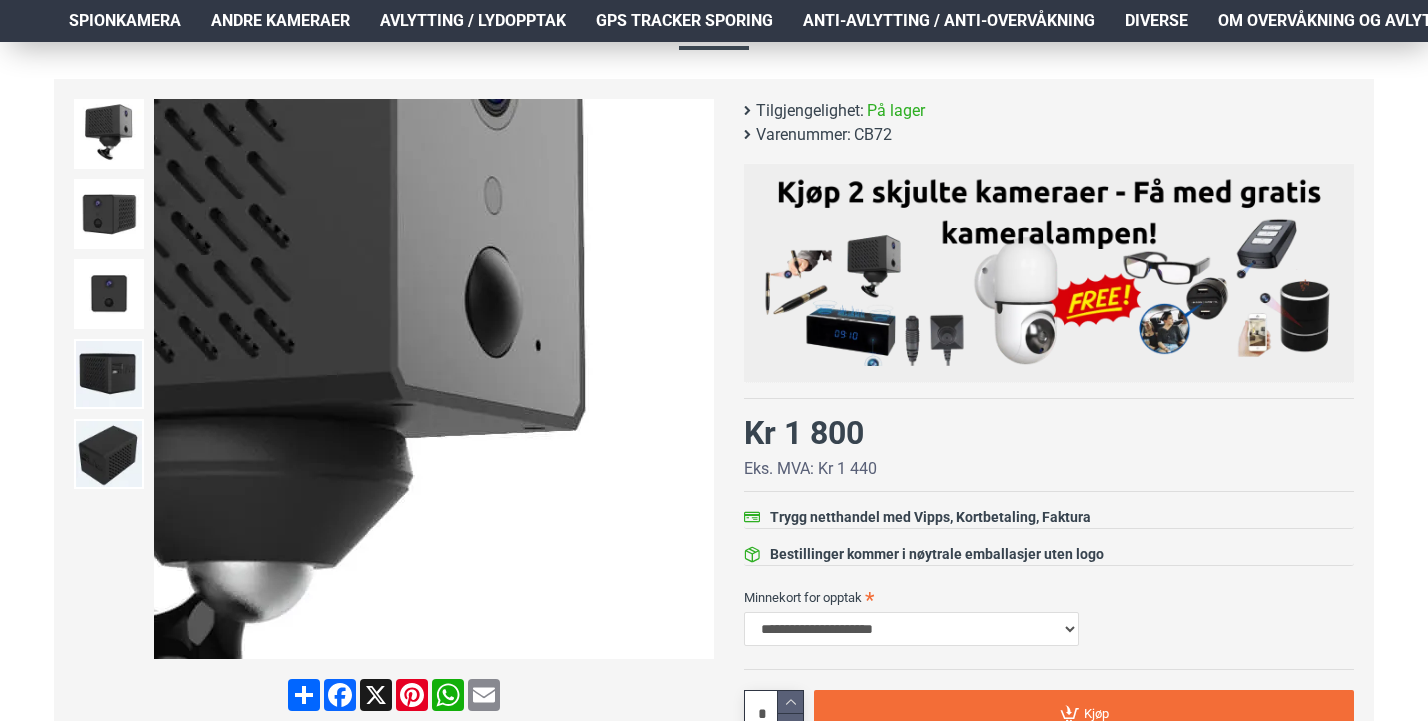 click at bounding box center [696, 379] 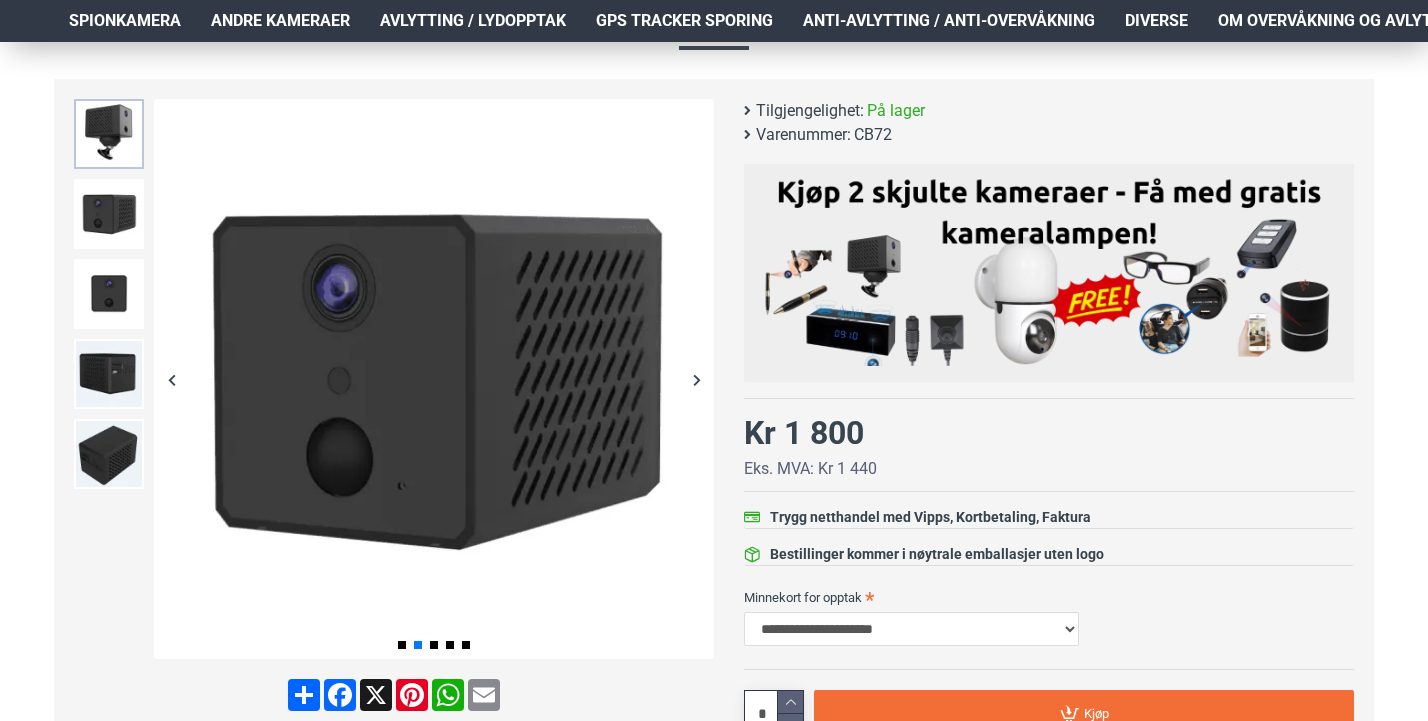 click at bounding box center (109, 134) 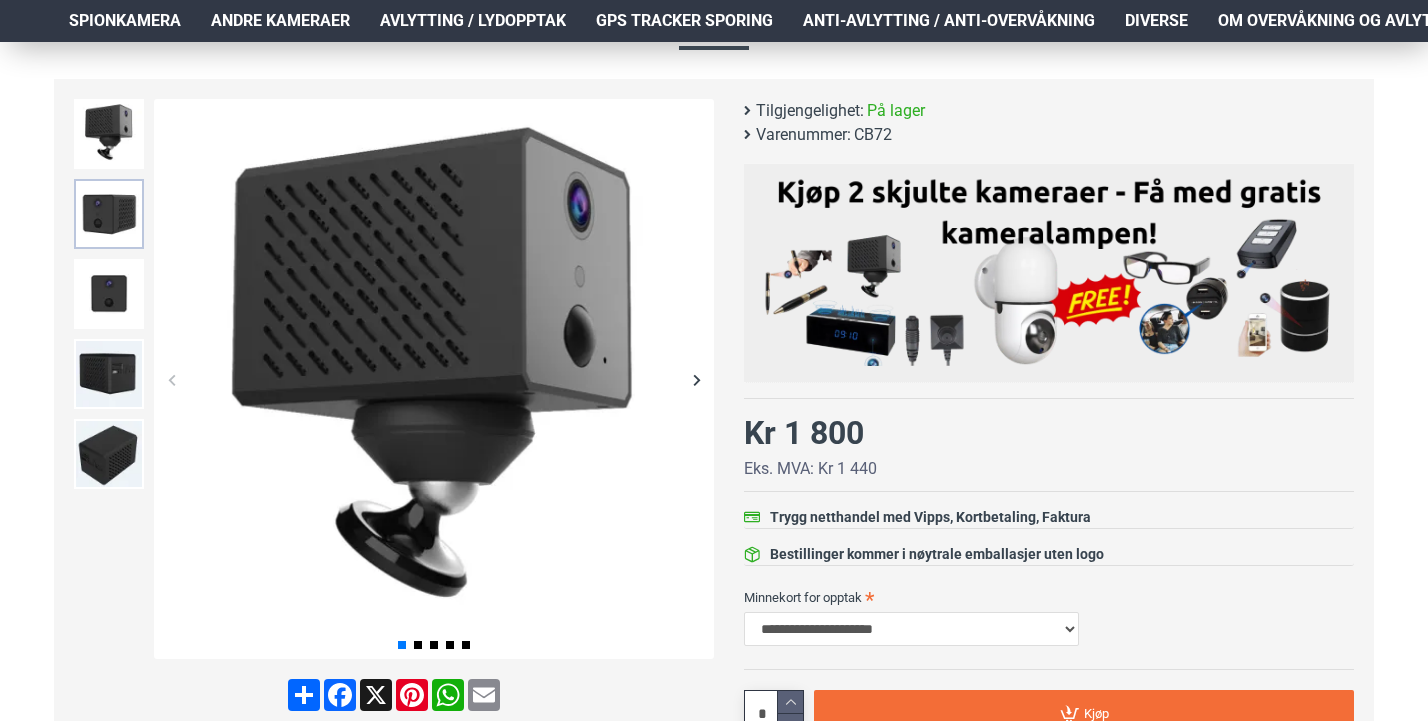 click at bounding box center [109, 214] 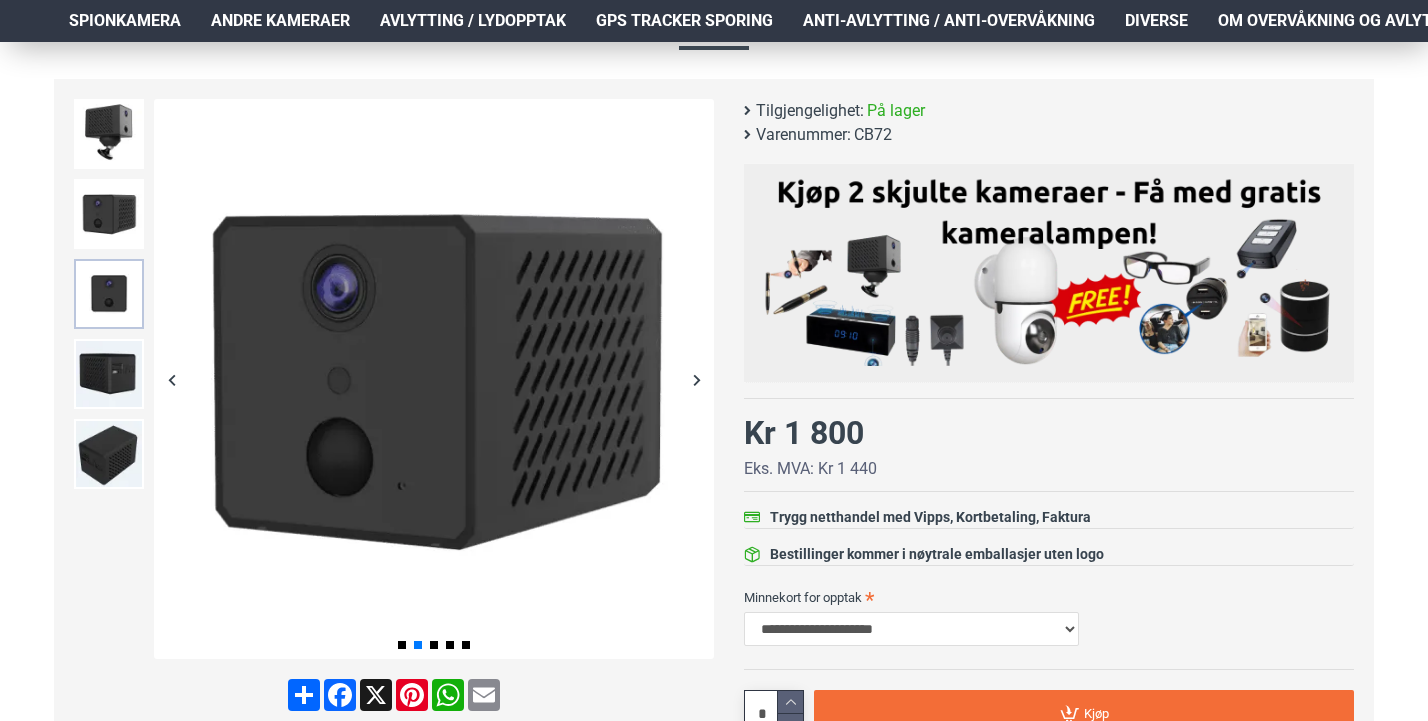 click at bounding box center [109, 294] 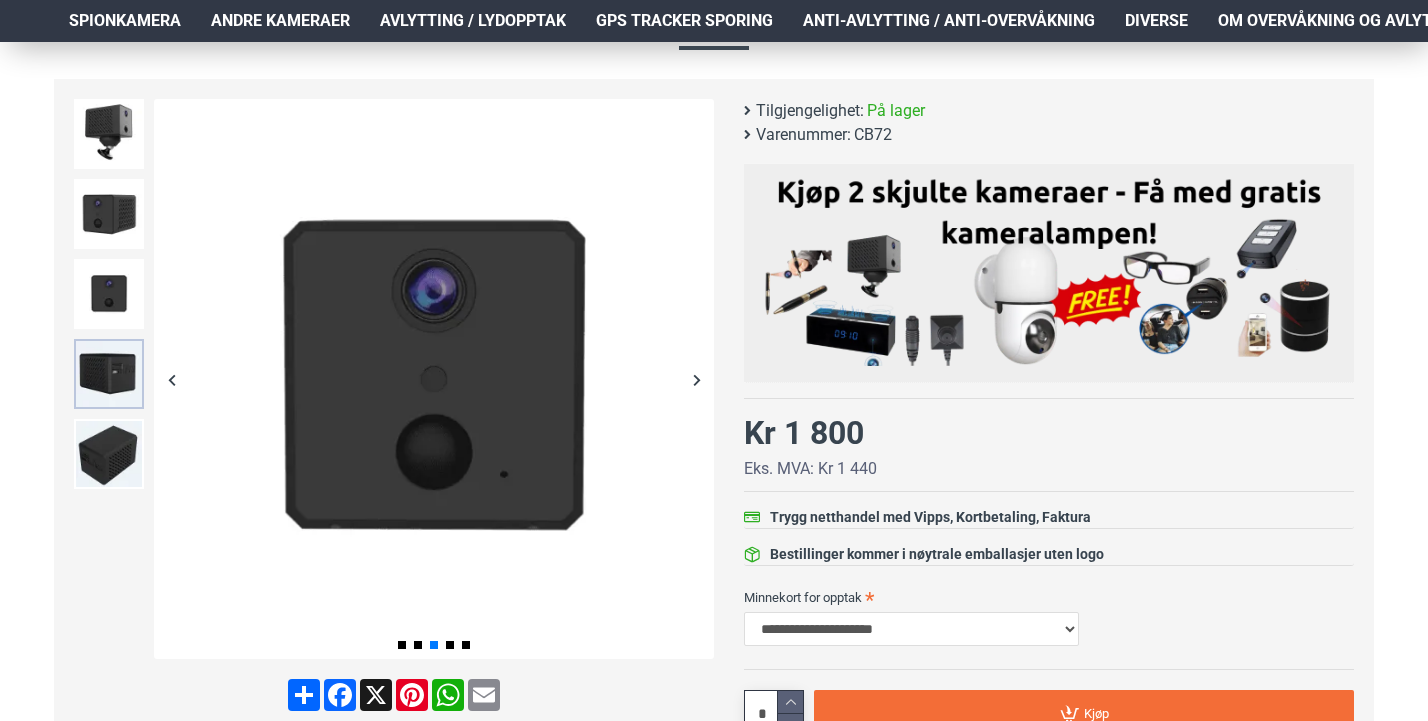 click at bounding box center (109, 374) 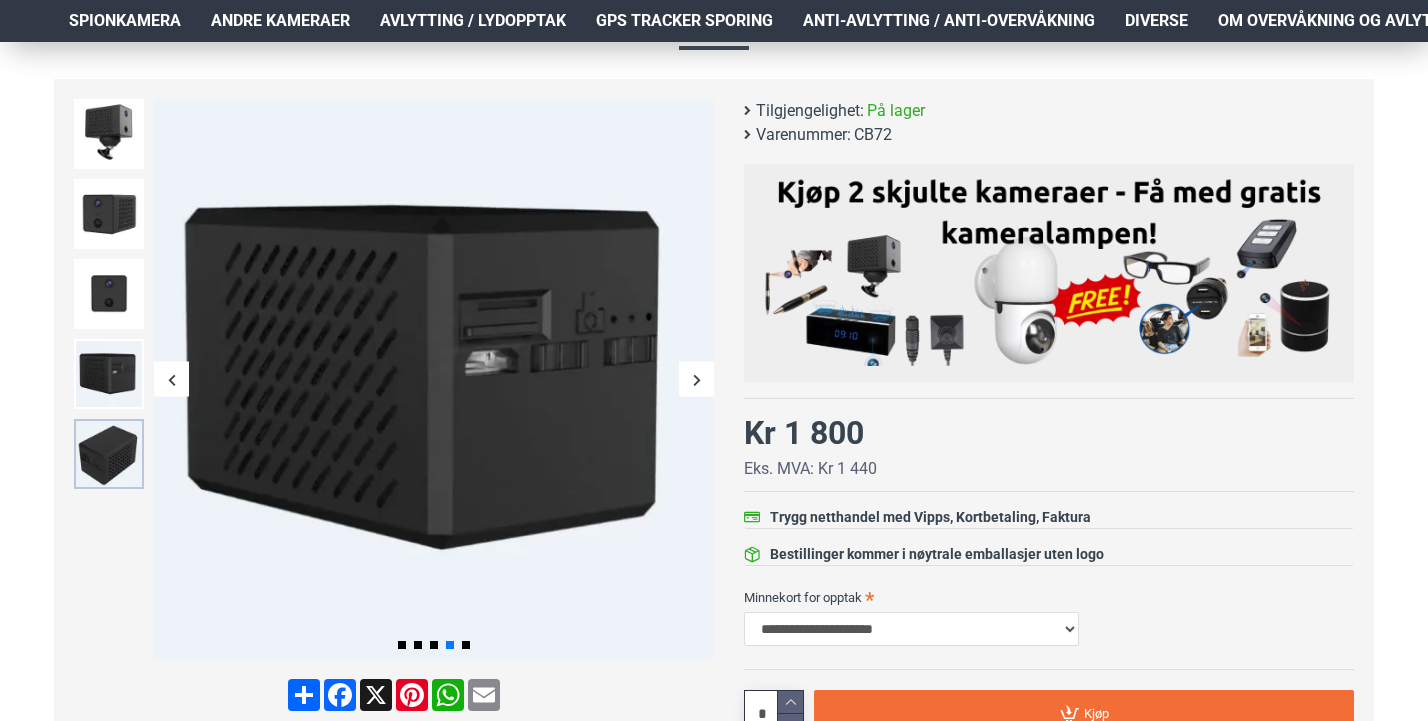 click at bounding box center (109, 454) 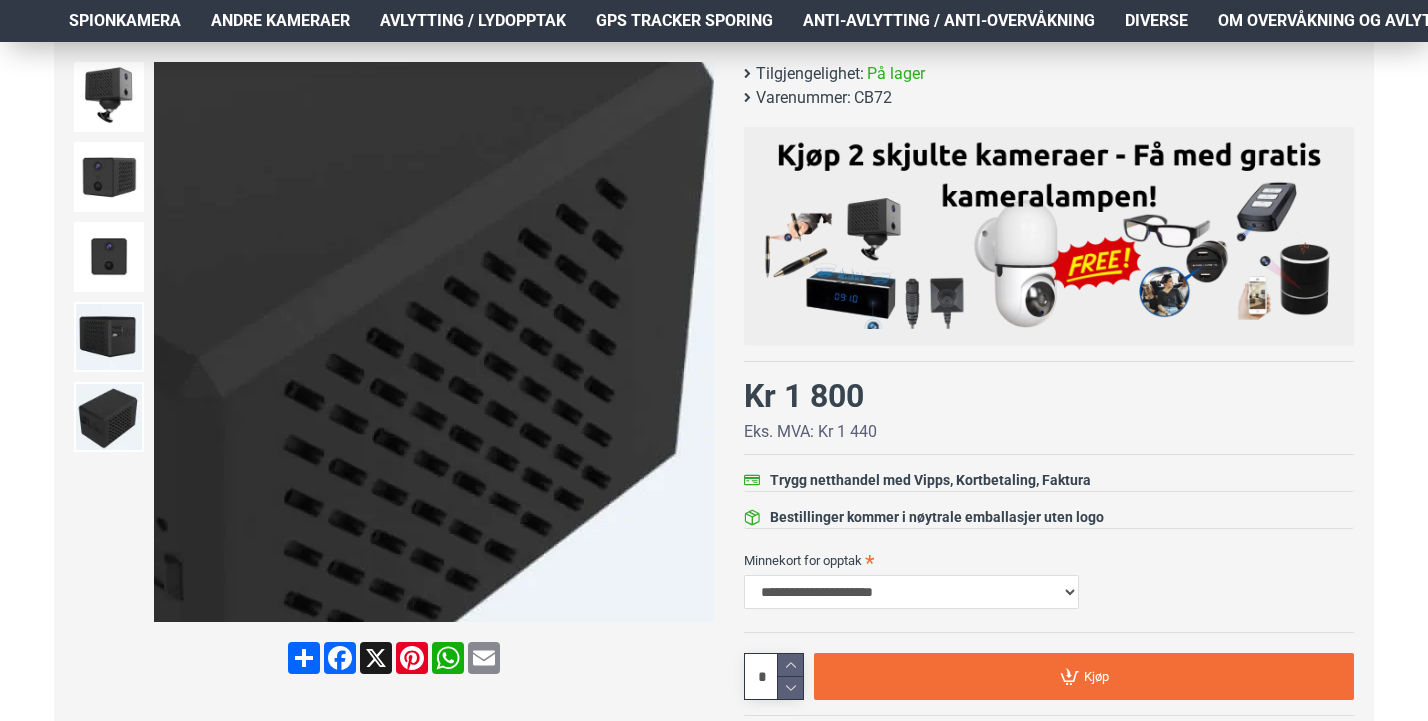 scroll, scrollTop: 293, scrollLeft: 0, axis: vertical 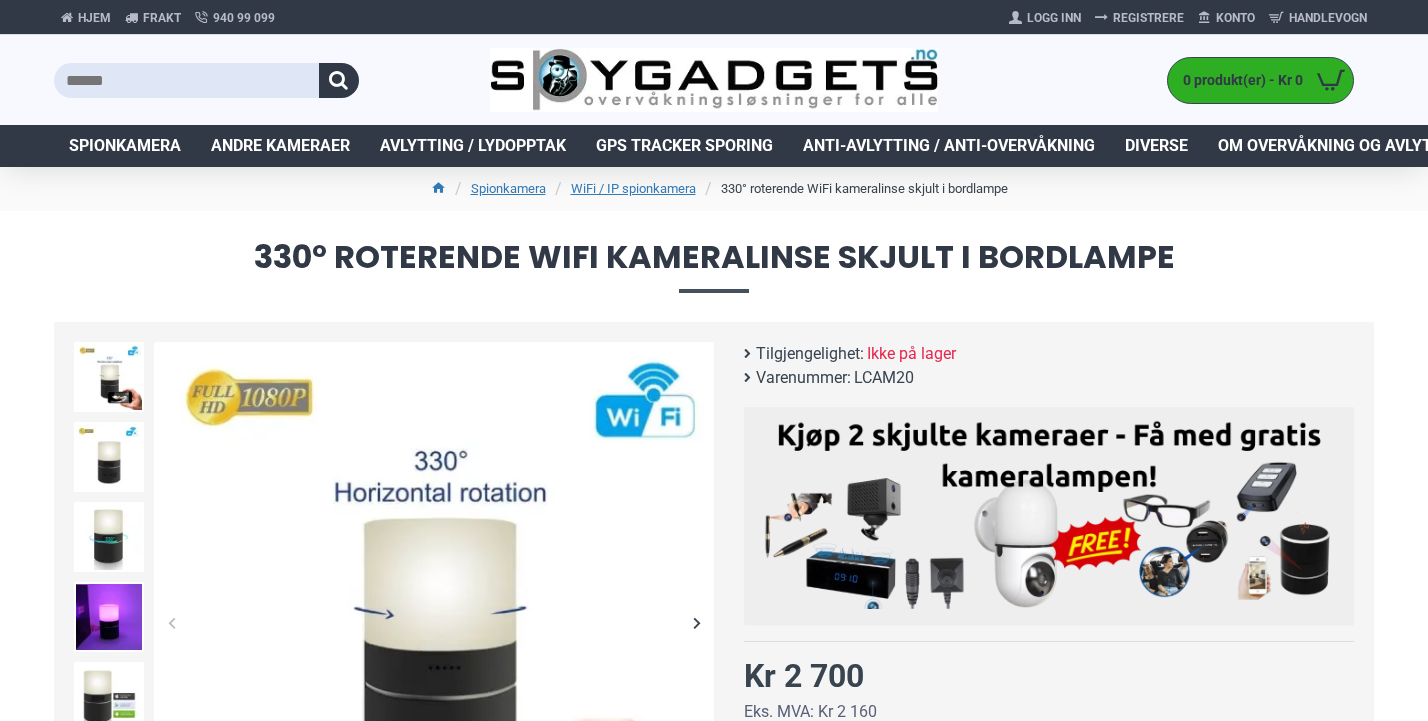 click on "330° roterende WiFi kameralinse skjult i bordlampe
Tilgjengelighet:   Ikke på lager
Varenummer:   LCAM20
-" at bounding box center [1034, 722] 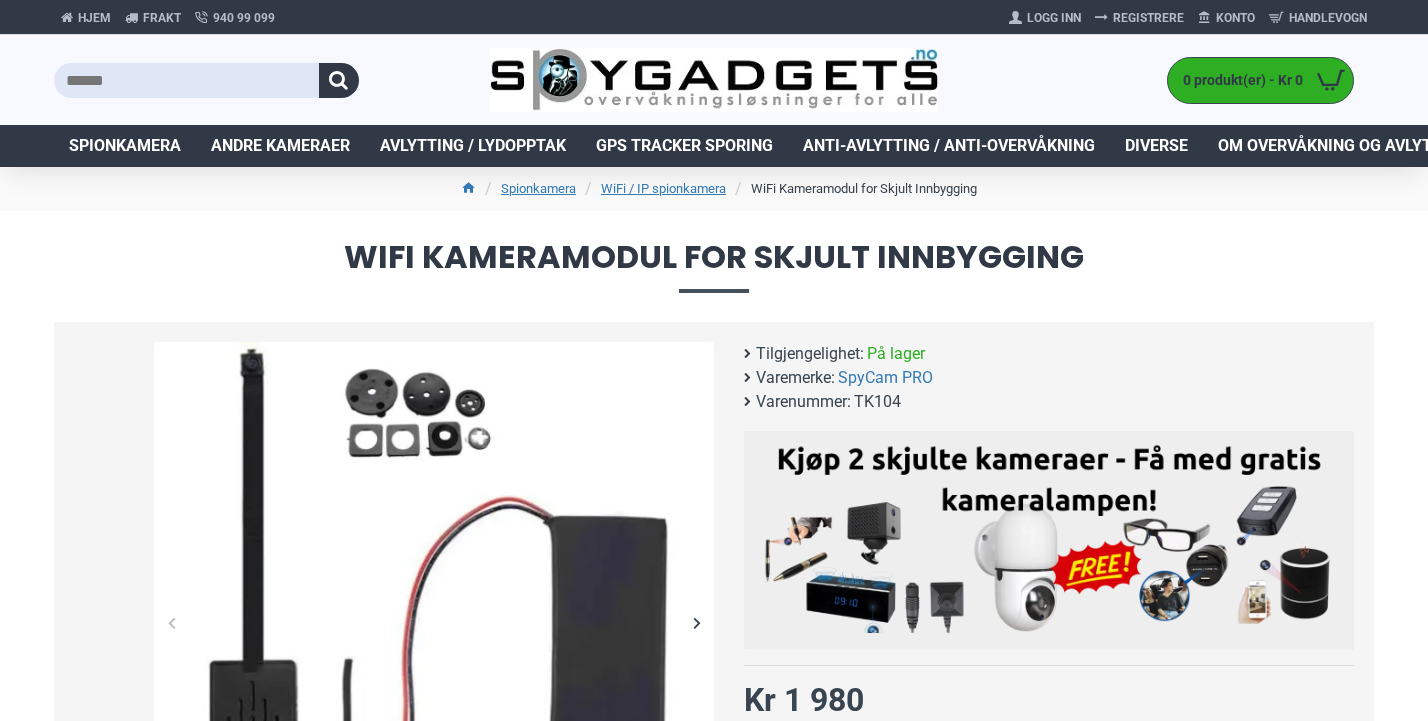 scroll, scrollTop: 0, scrollLeft: 0, axis: both 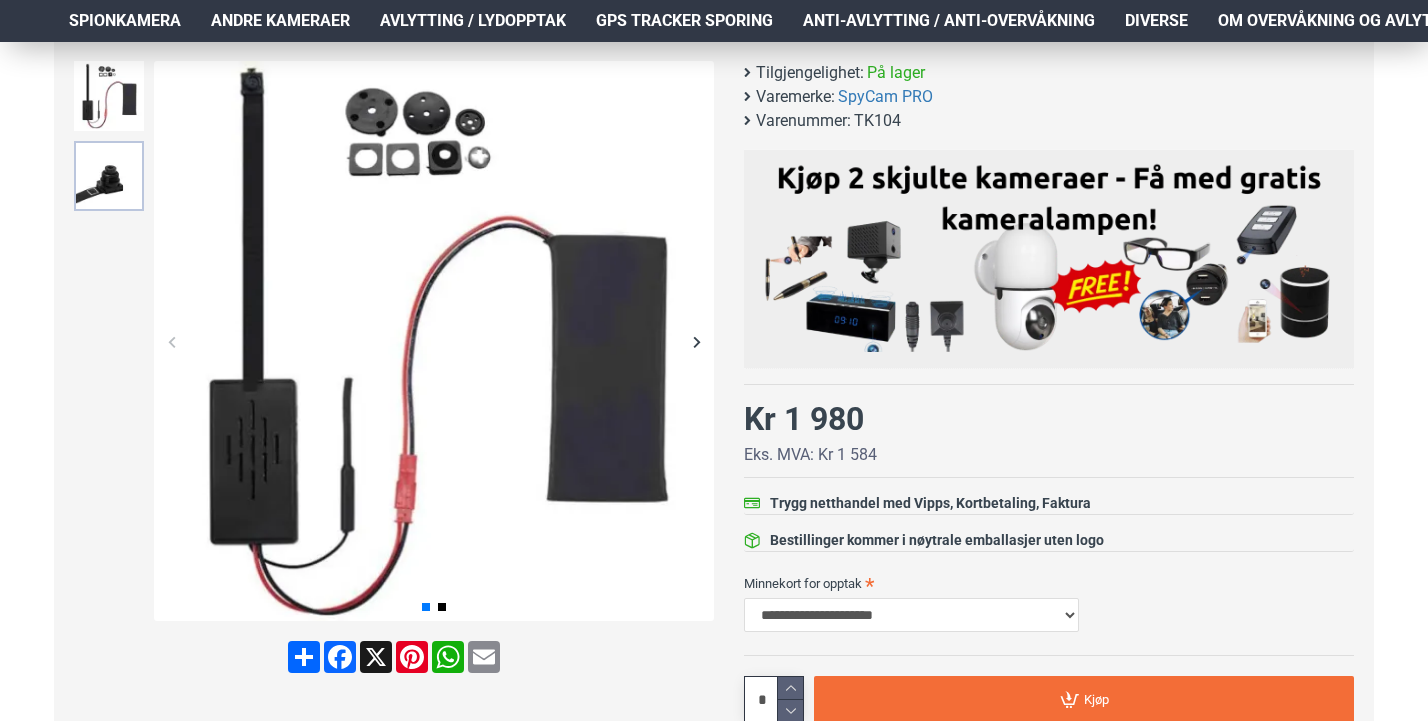click at bounding box center [109, 176] 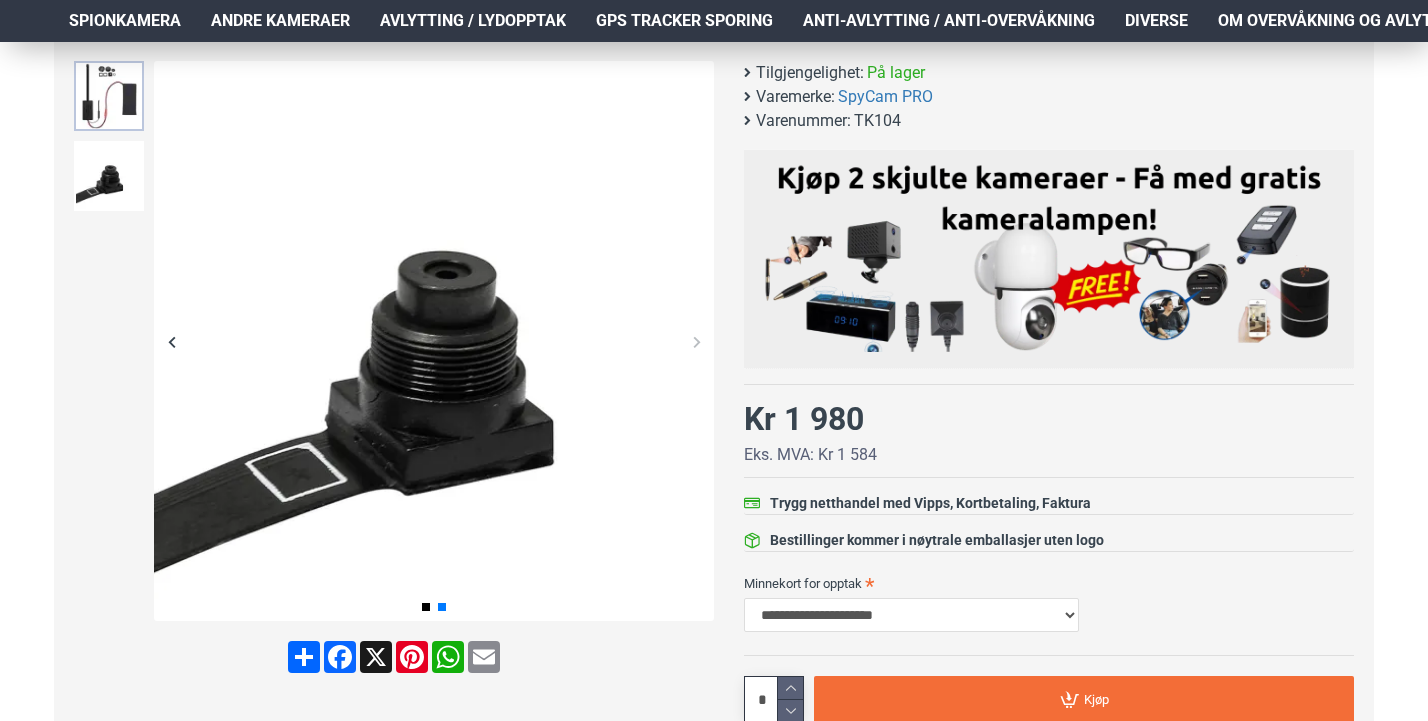 click at bounding box center (109, 96) 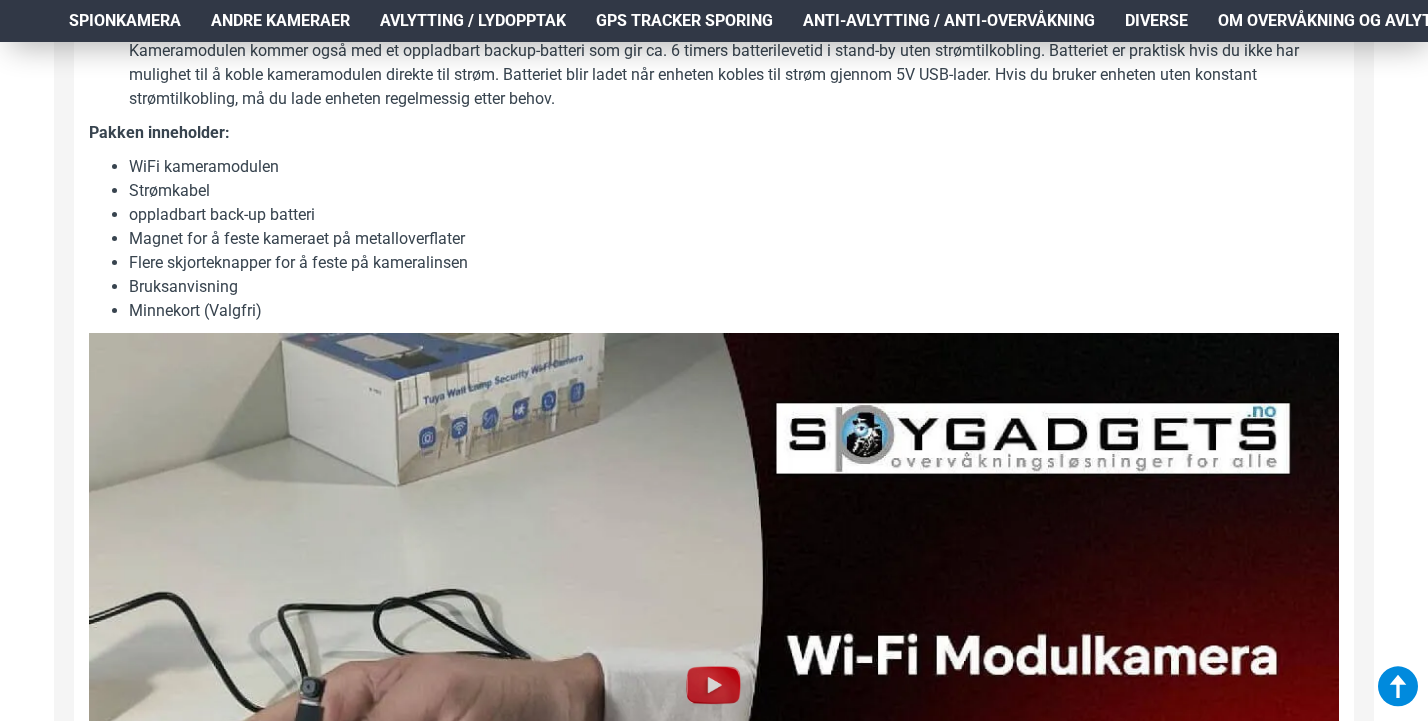 scroll, scrollTop: 1765, scrollLeft: 0, axis: vertical 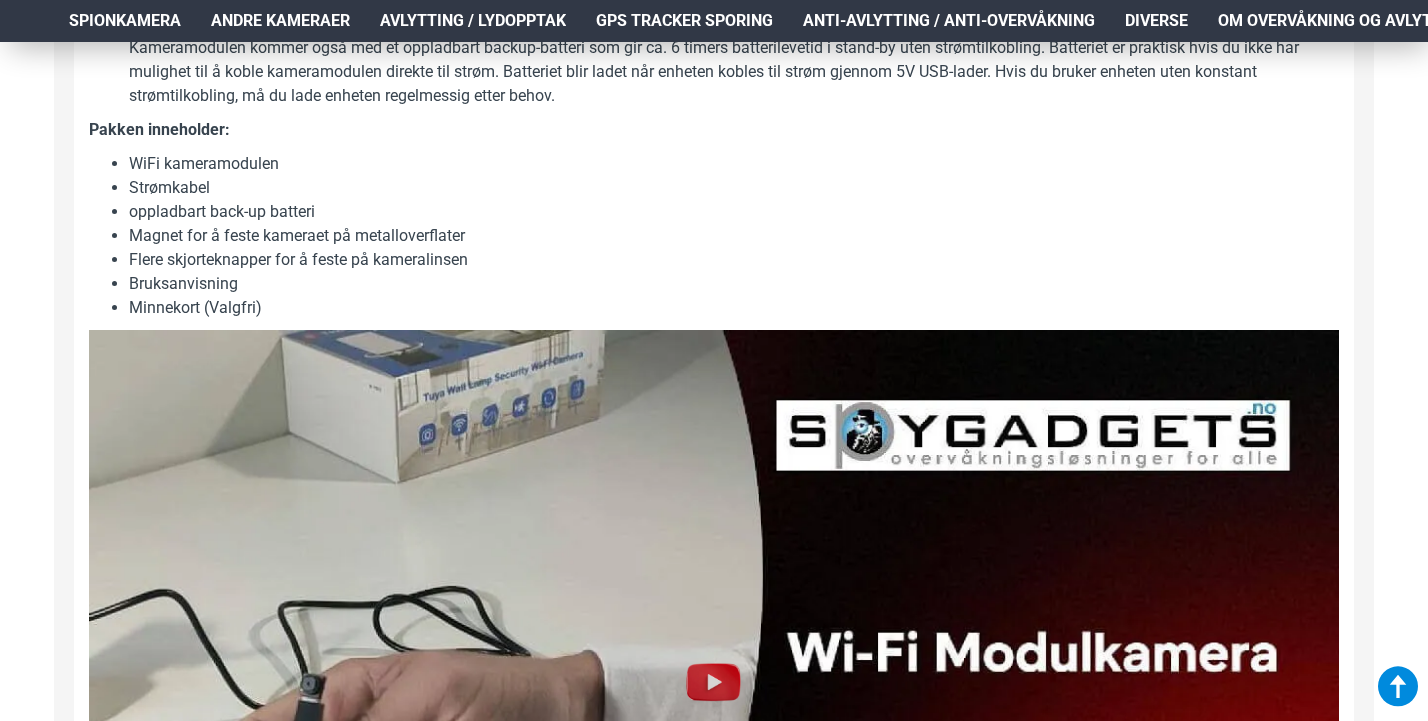 click on "Pakken inneholder:" at bounding box center [714, 130] 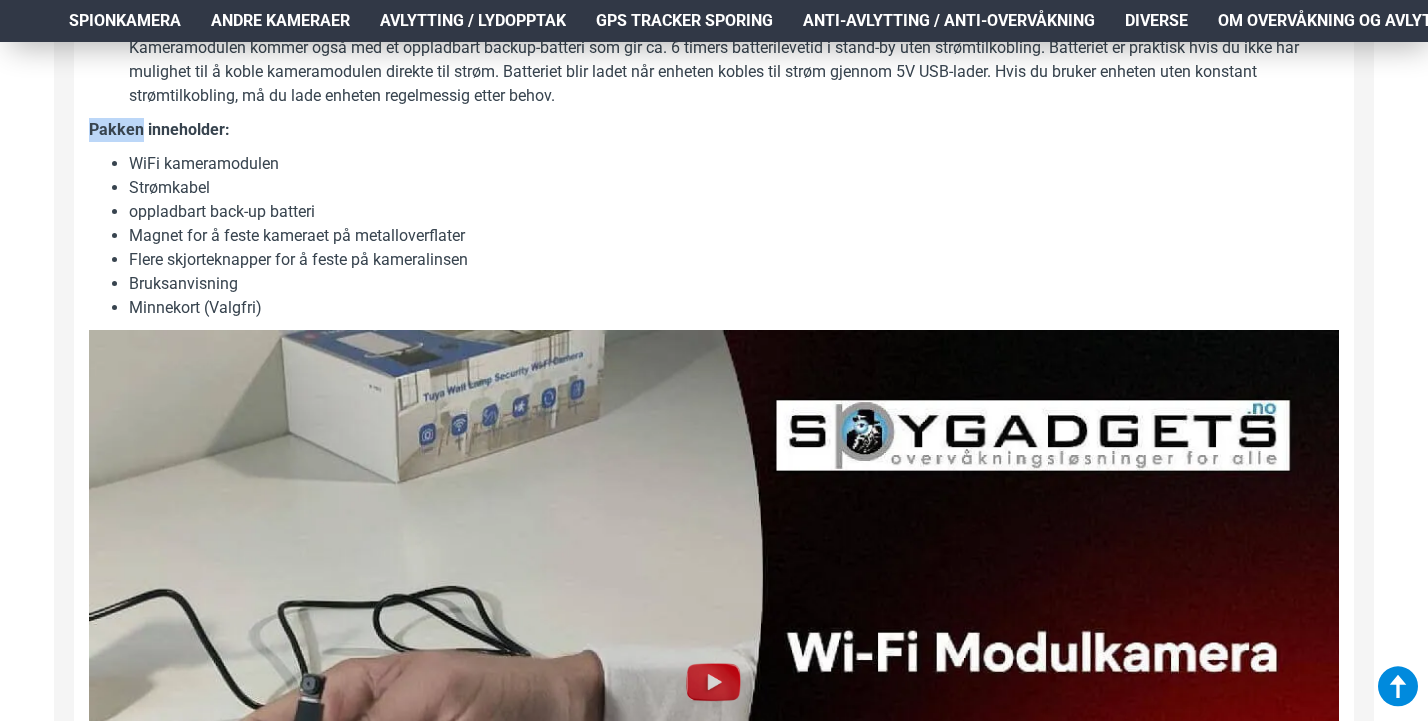 click on "Pakken inneholder:" at bounding box center (714, 130) 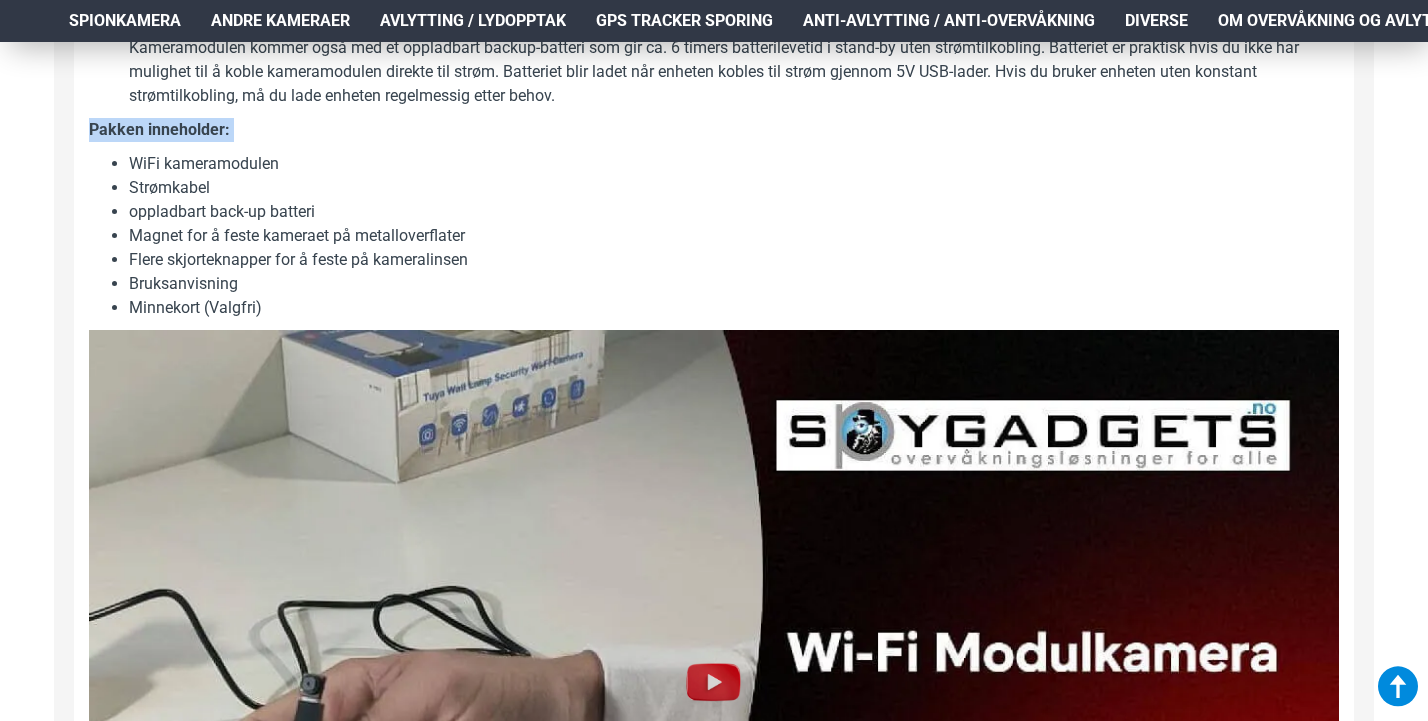 click on "WiFi kameramodulen" at bounding box center [734, 164] 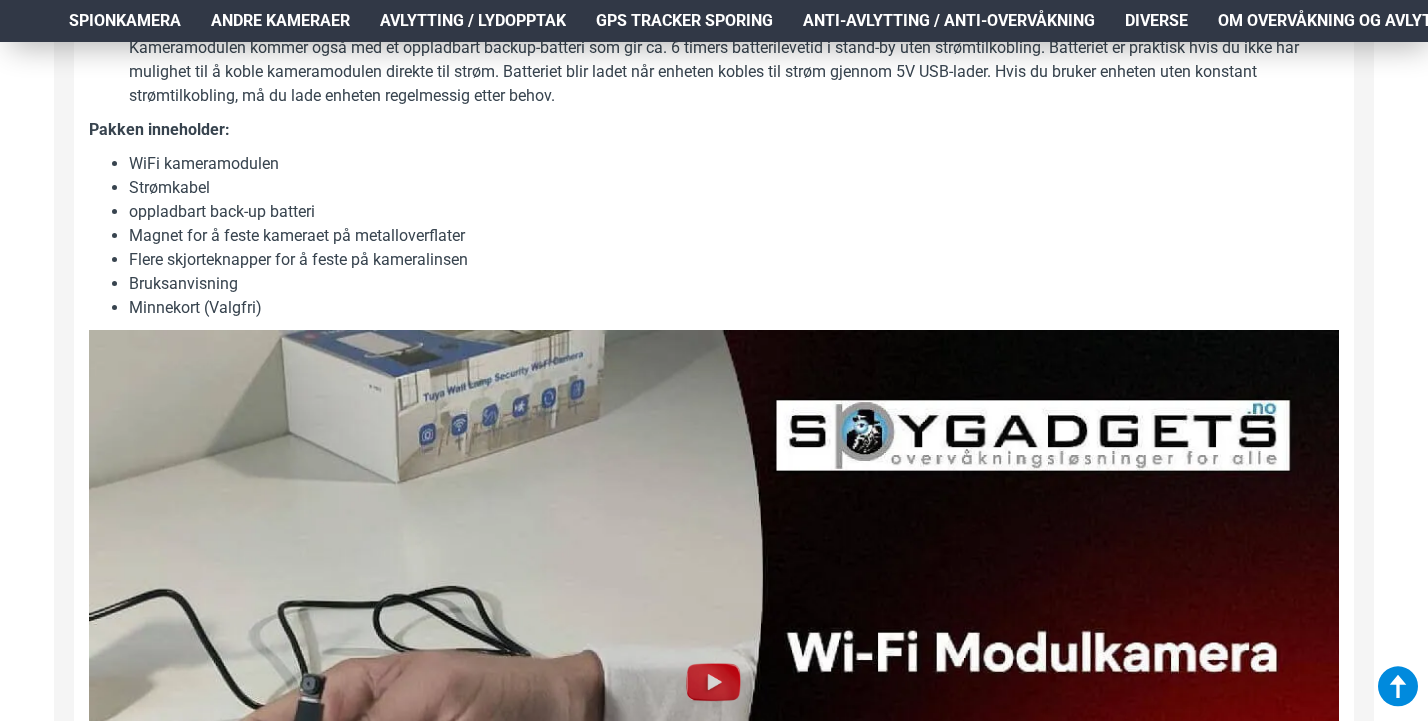 click on "WiFi kameramodulen" at bounding box center (734, 164) 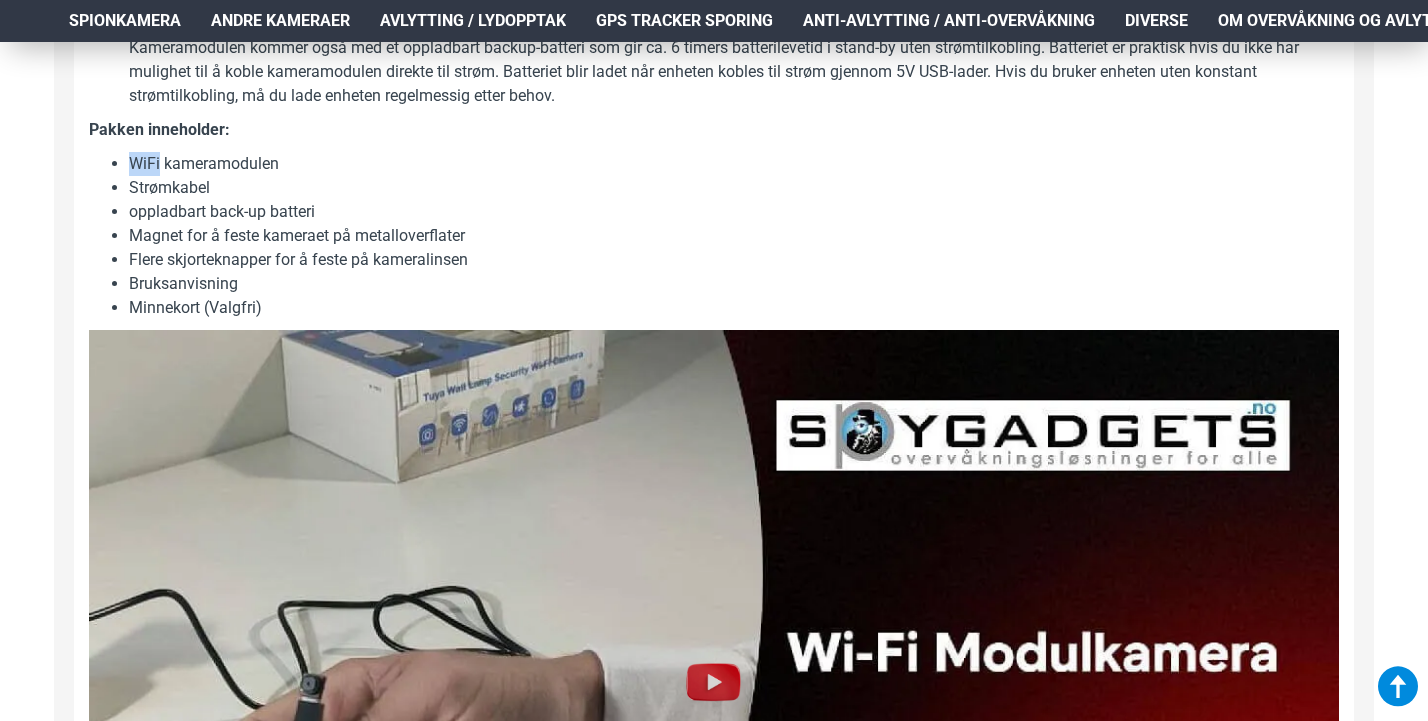 click on "WiFi kameramodulen" at bounding box center [734, 164] 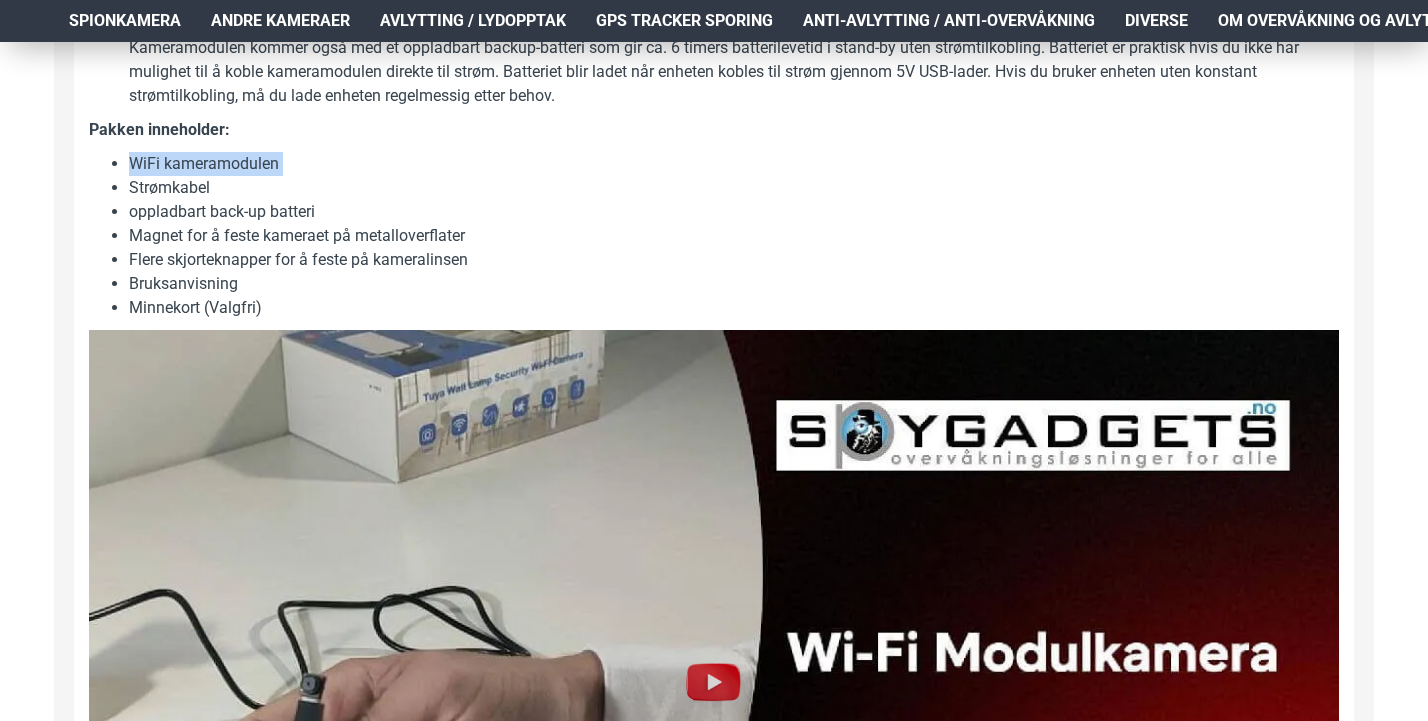 click on "Strømkabel" at bounding box center [734, 188] 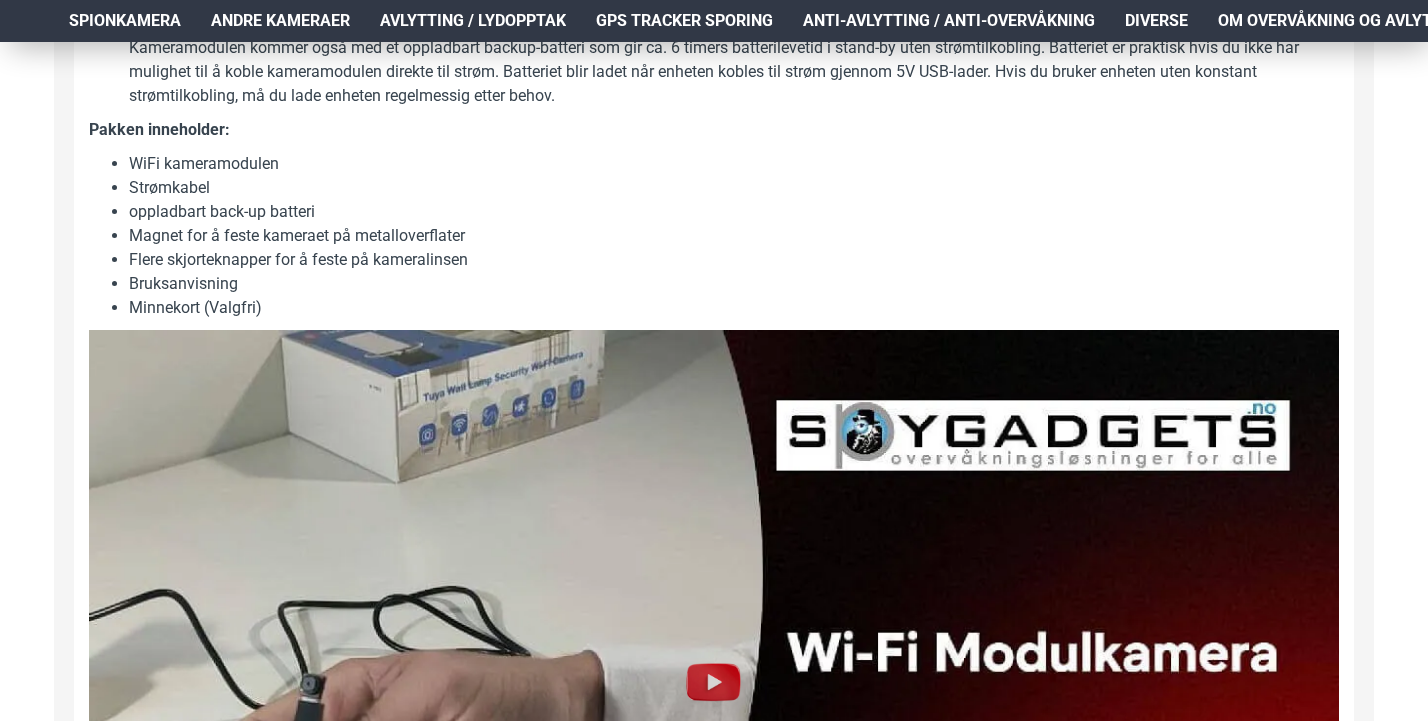 click on "Strømkabel" at bounding box center [734, 188] 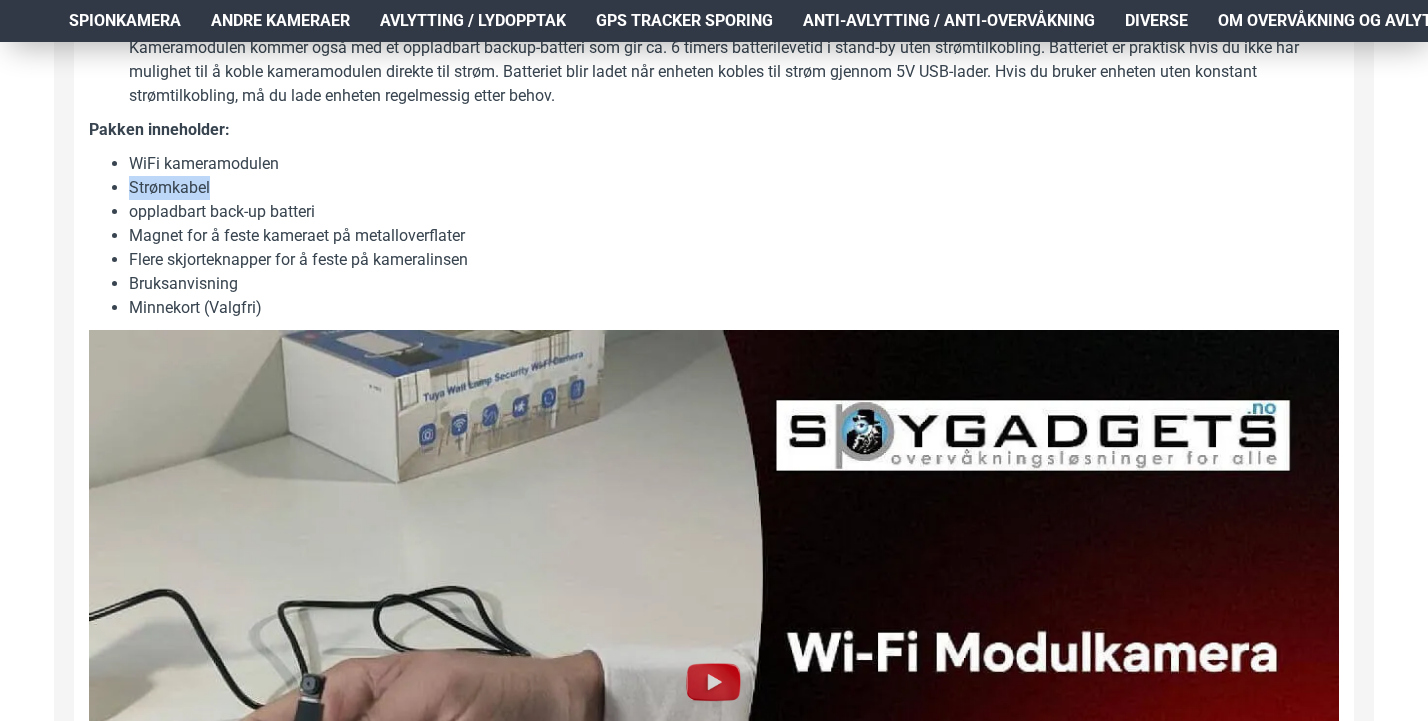 click on "Strømkabel" at bounding box center [734, 188] 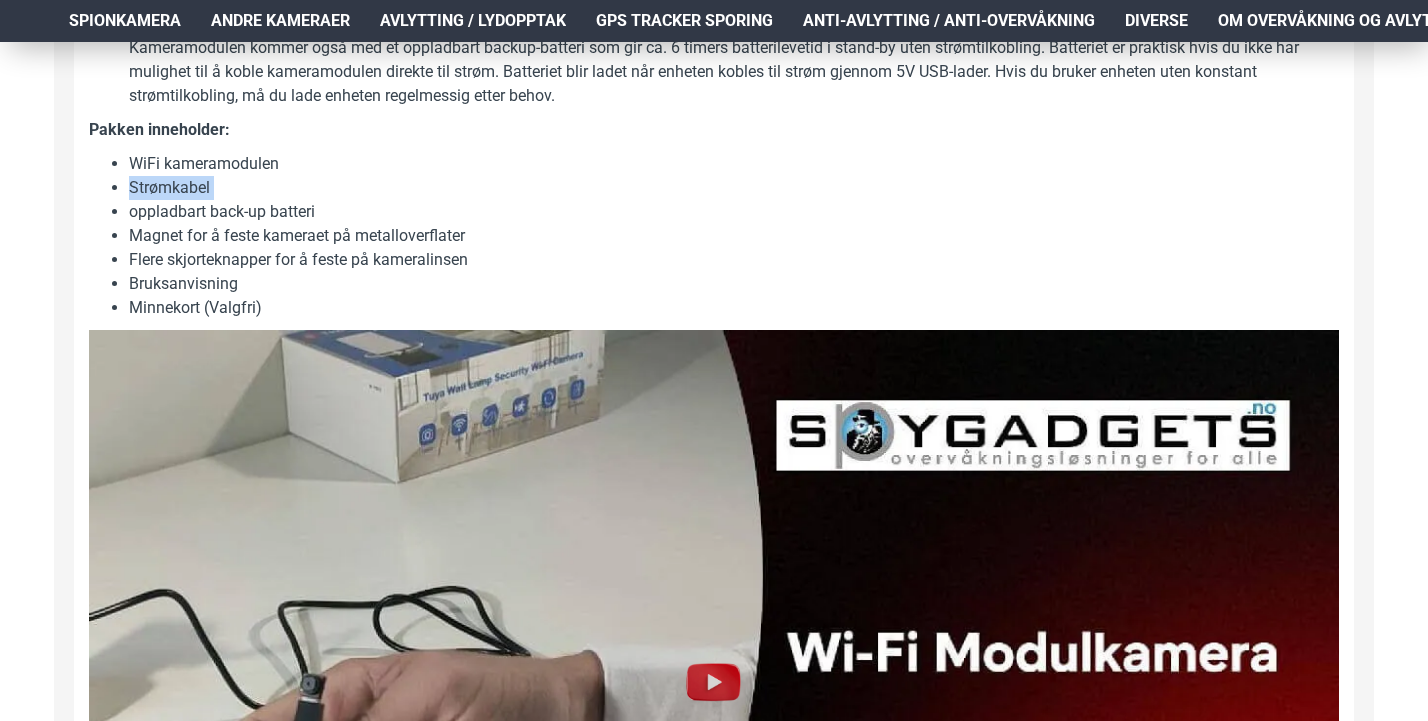 click on "oppladbart back-up batteri" at bounding box center (734, 212) 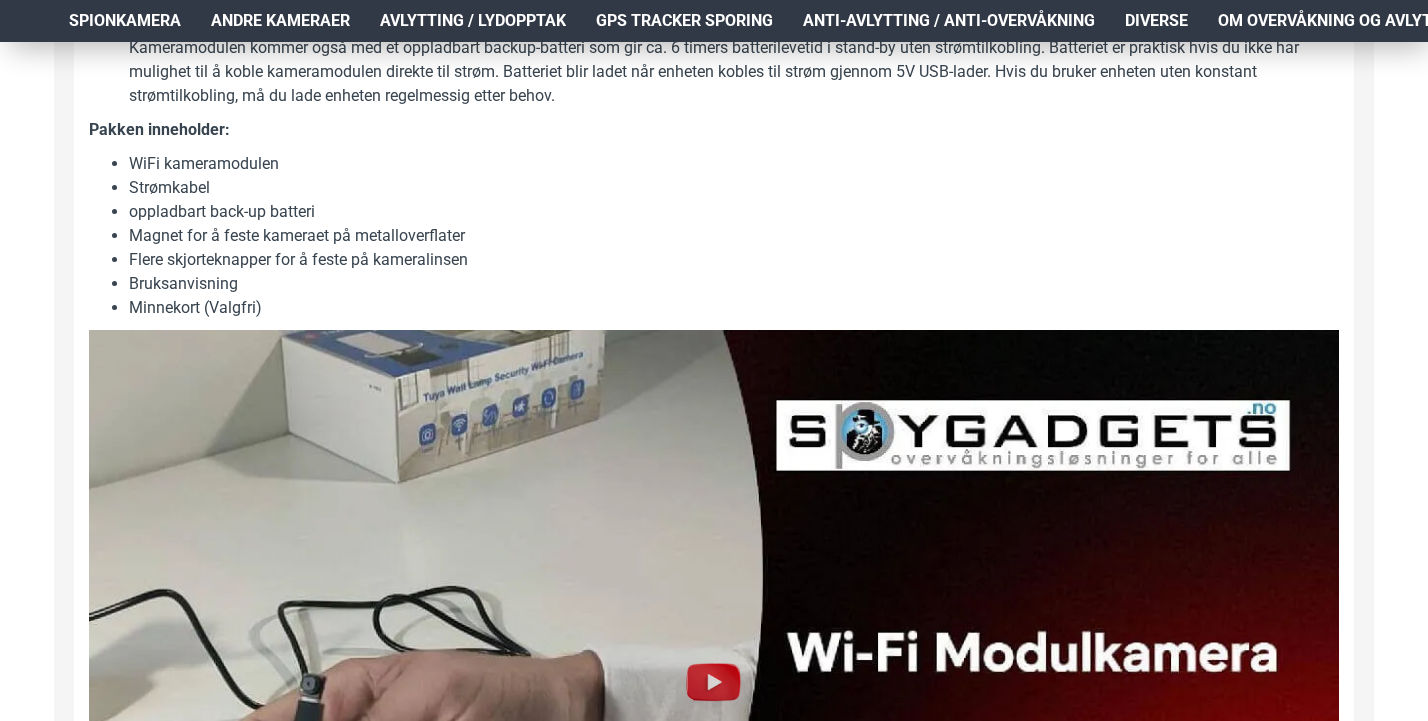 click on "oppladbart back-up batteri" at bounding box center [734, 212] 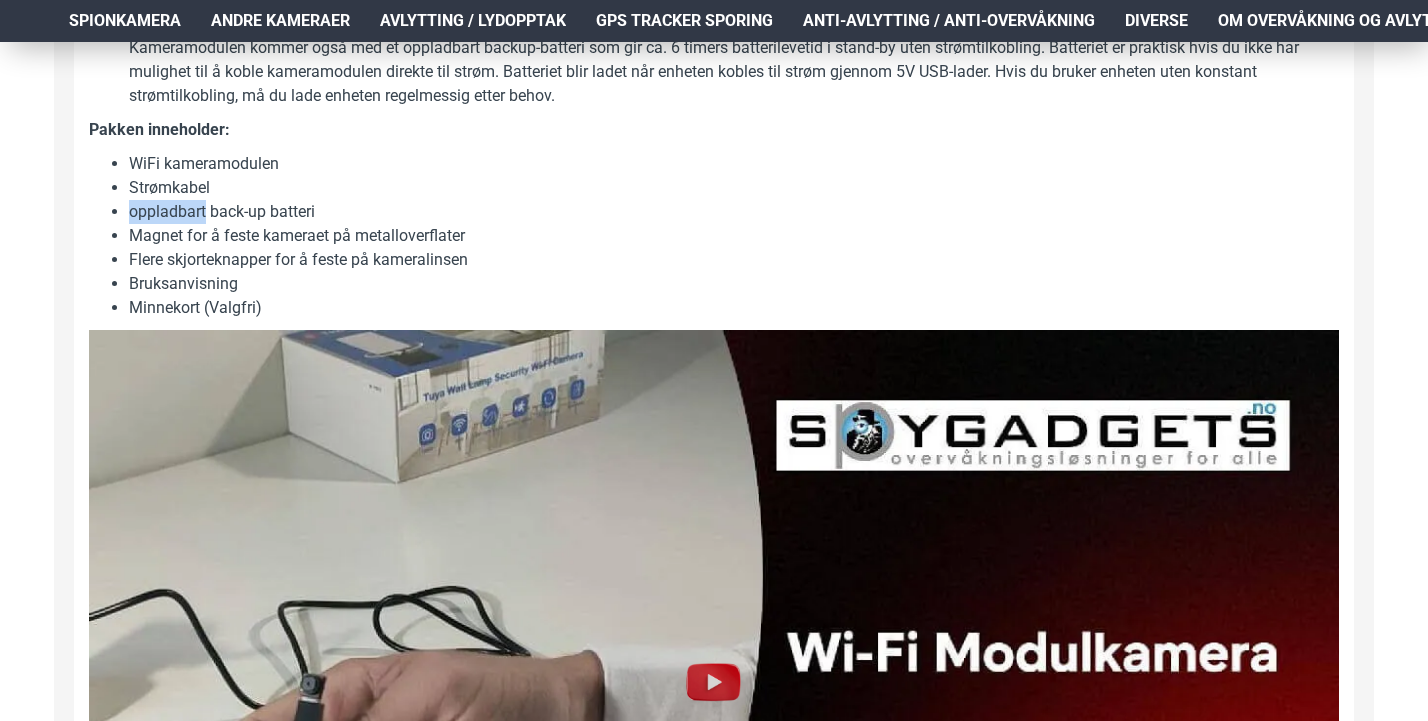 click on "oppladbart back-up batteri" at bounding box center (734, 212) 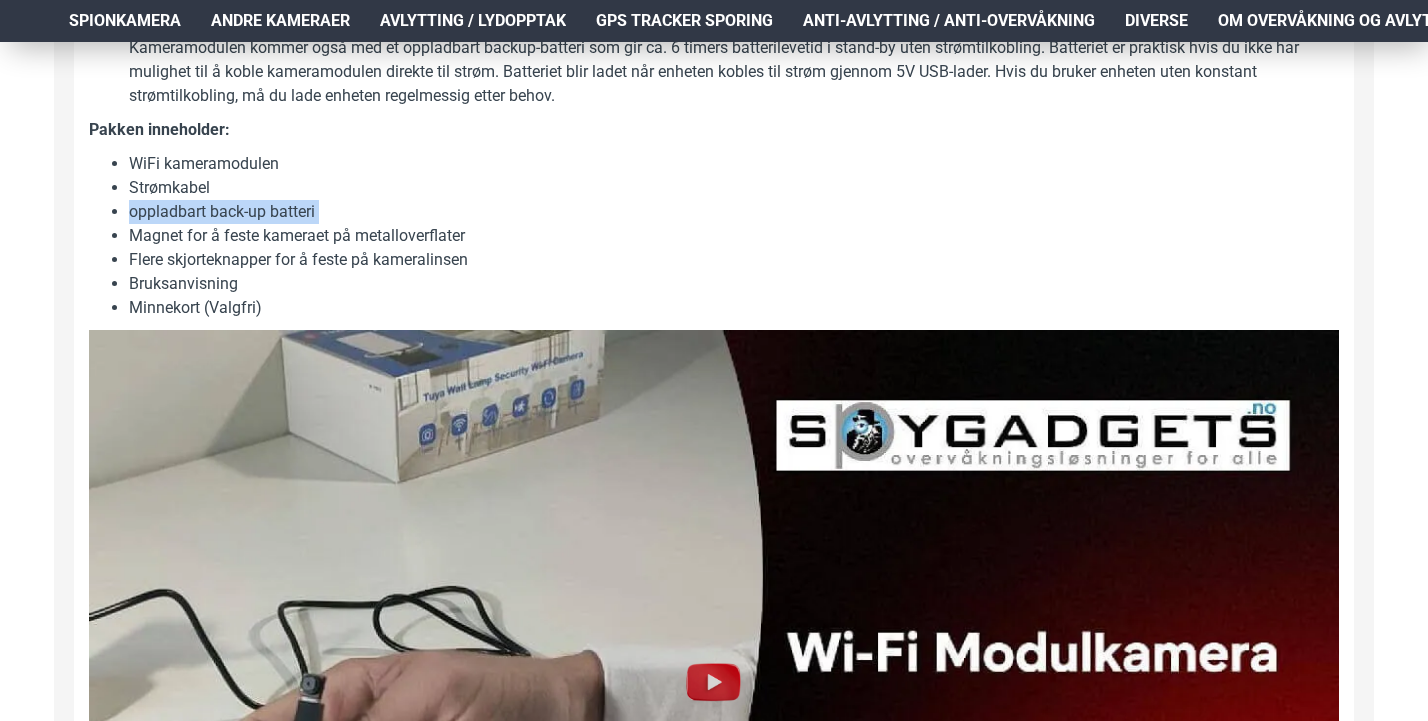 click on "Magnet for å feste kameraet på metalloverflater" at bounding box center (734, 236) 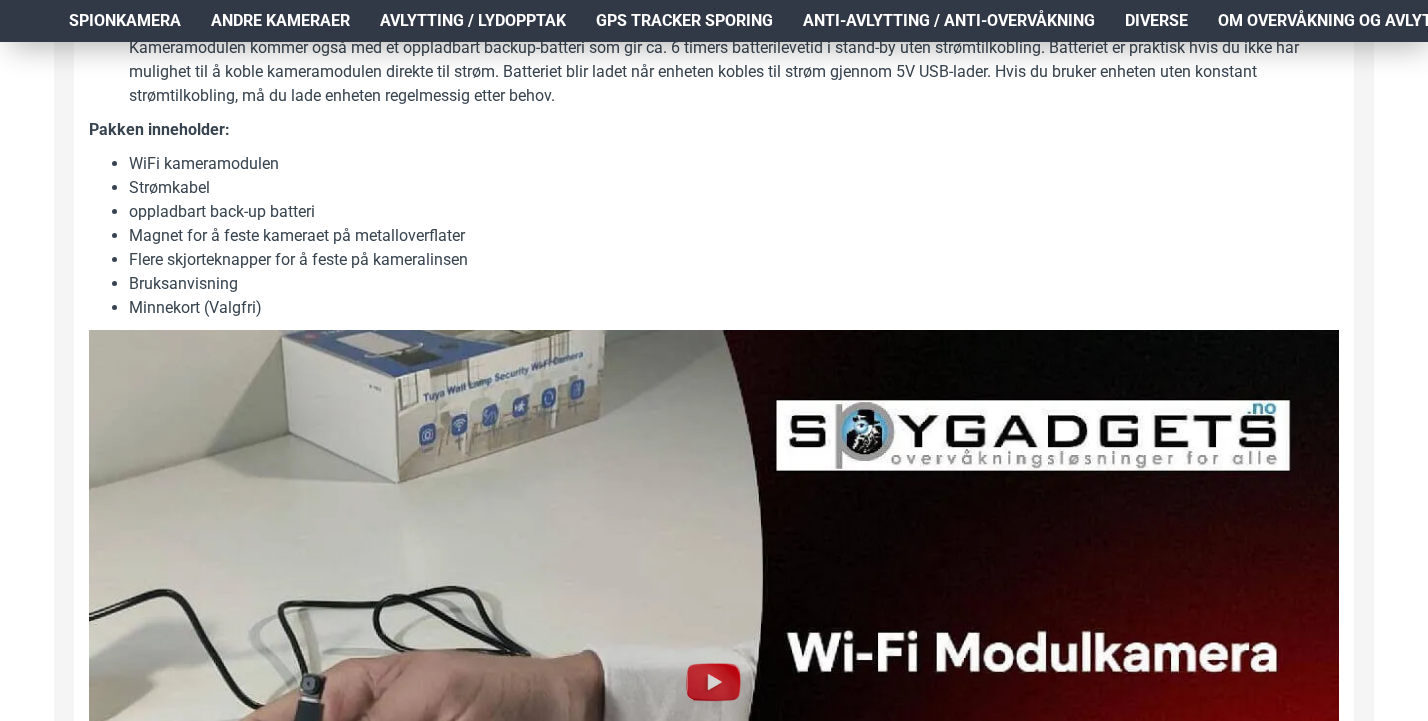 click on "Magnet for å feste kameraet på metalloverflater" at bounding box center (734, 236) 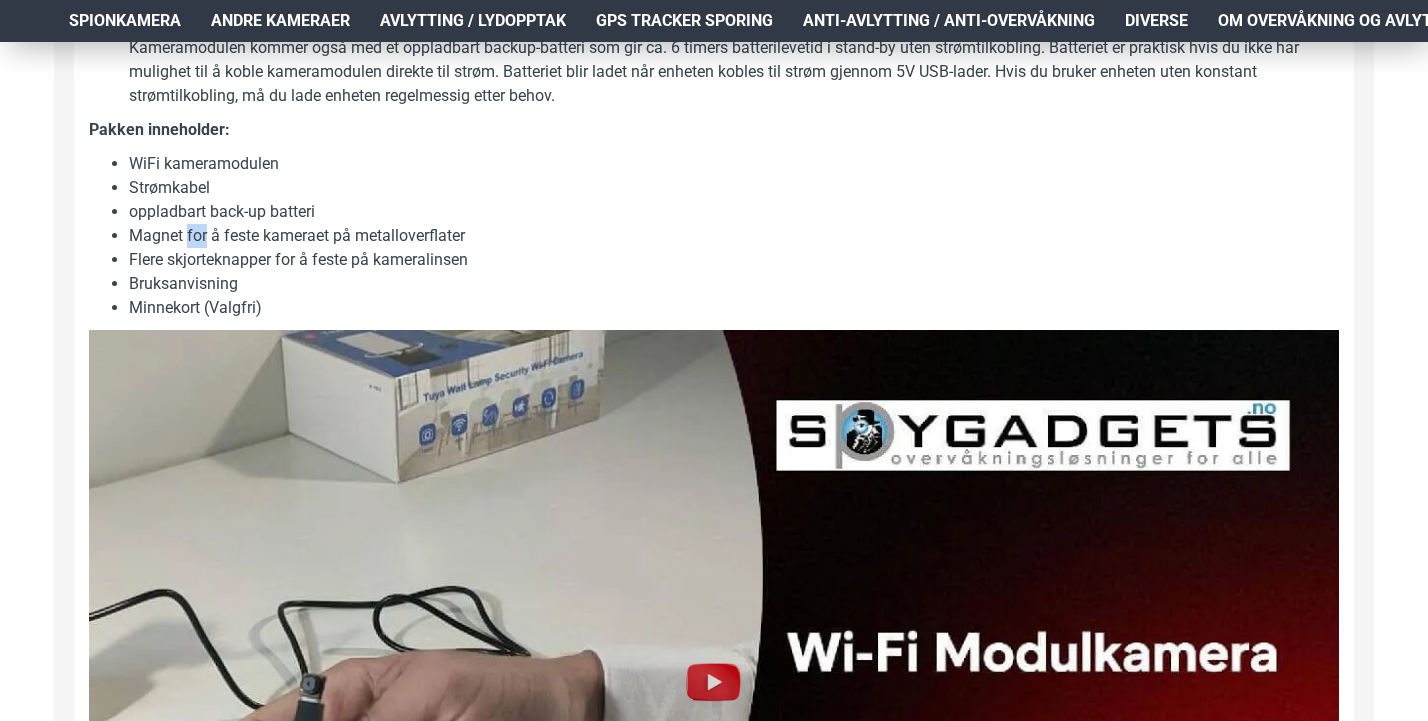 click on "Magnet for å feste kameraet på metalloverflater" at bounding box center (734, 236) 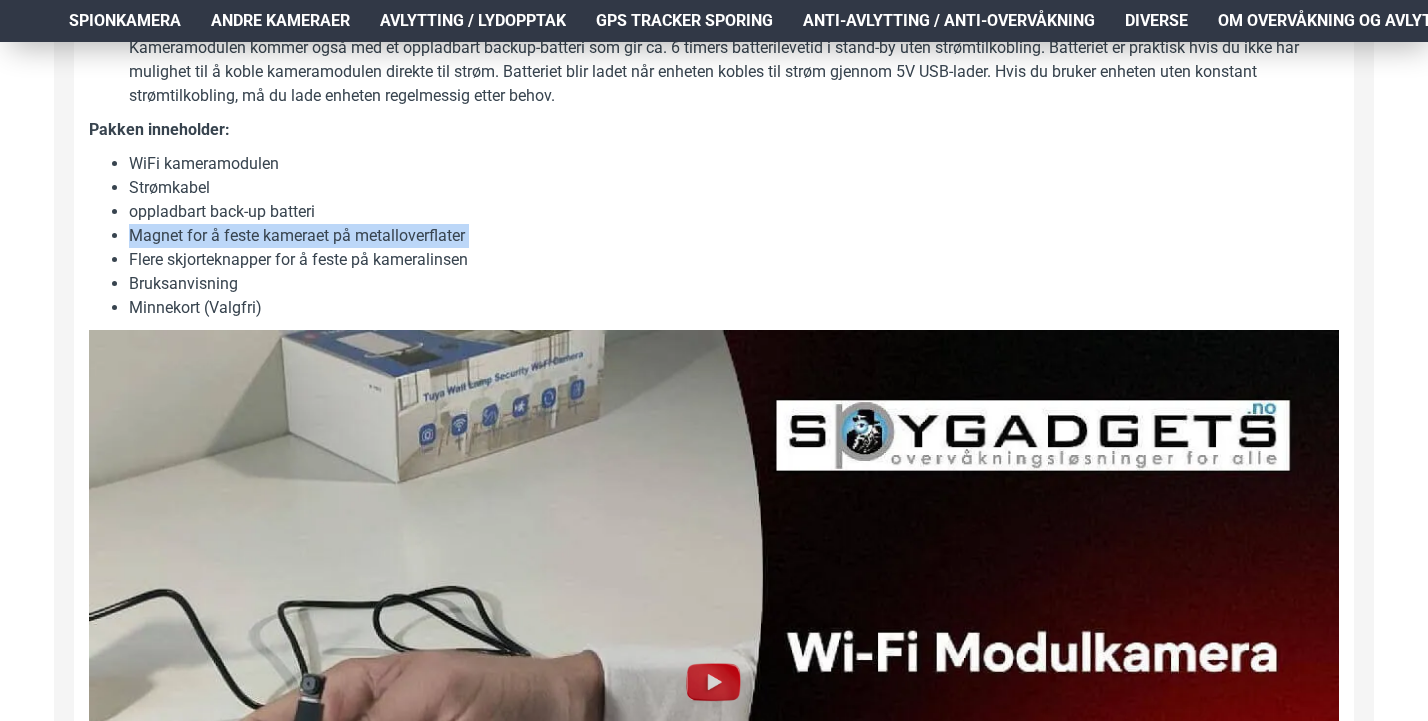 click on "Magnet for å feste kameraet på metalloverflater" at bounding box center (734, 236) 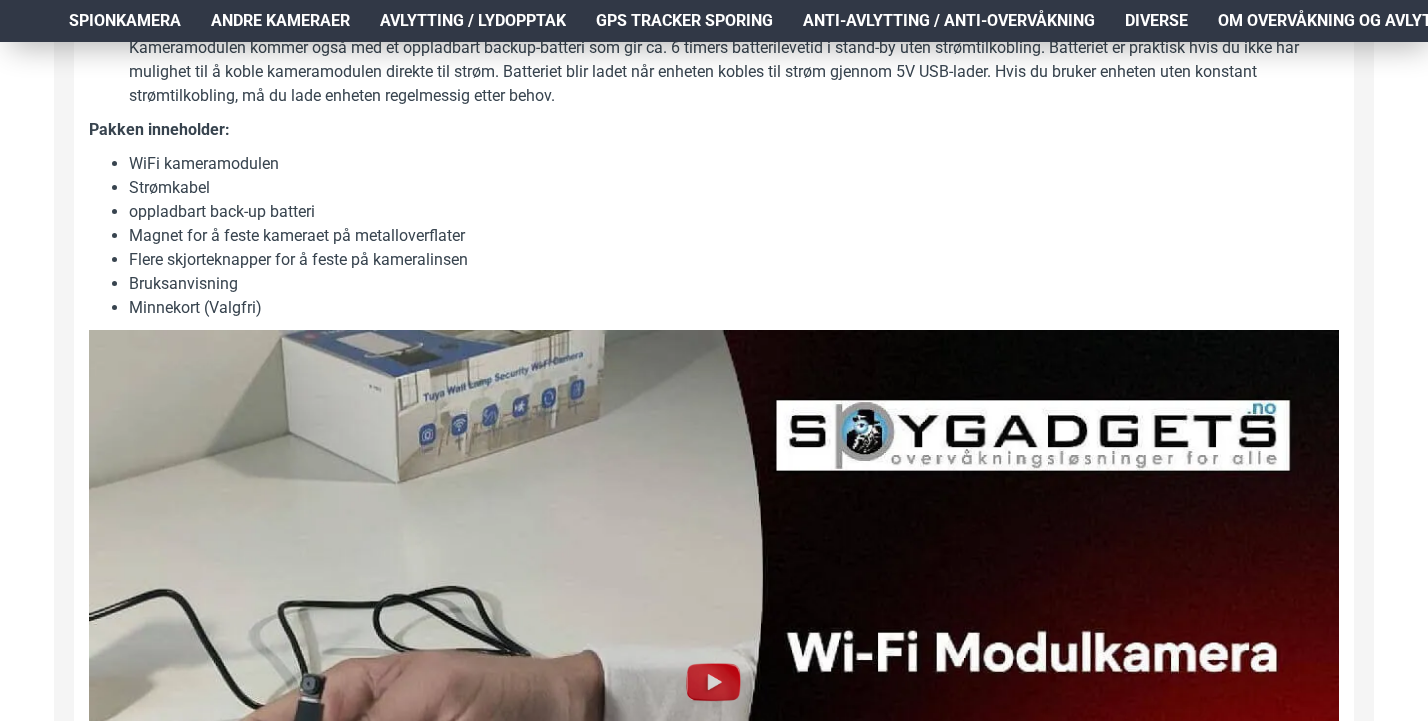click on "Flere skjorteknapper for å feste på kameralinsen" at bounding box center [734, 260] 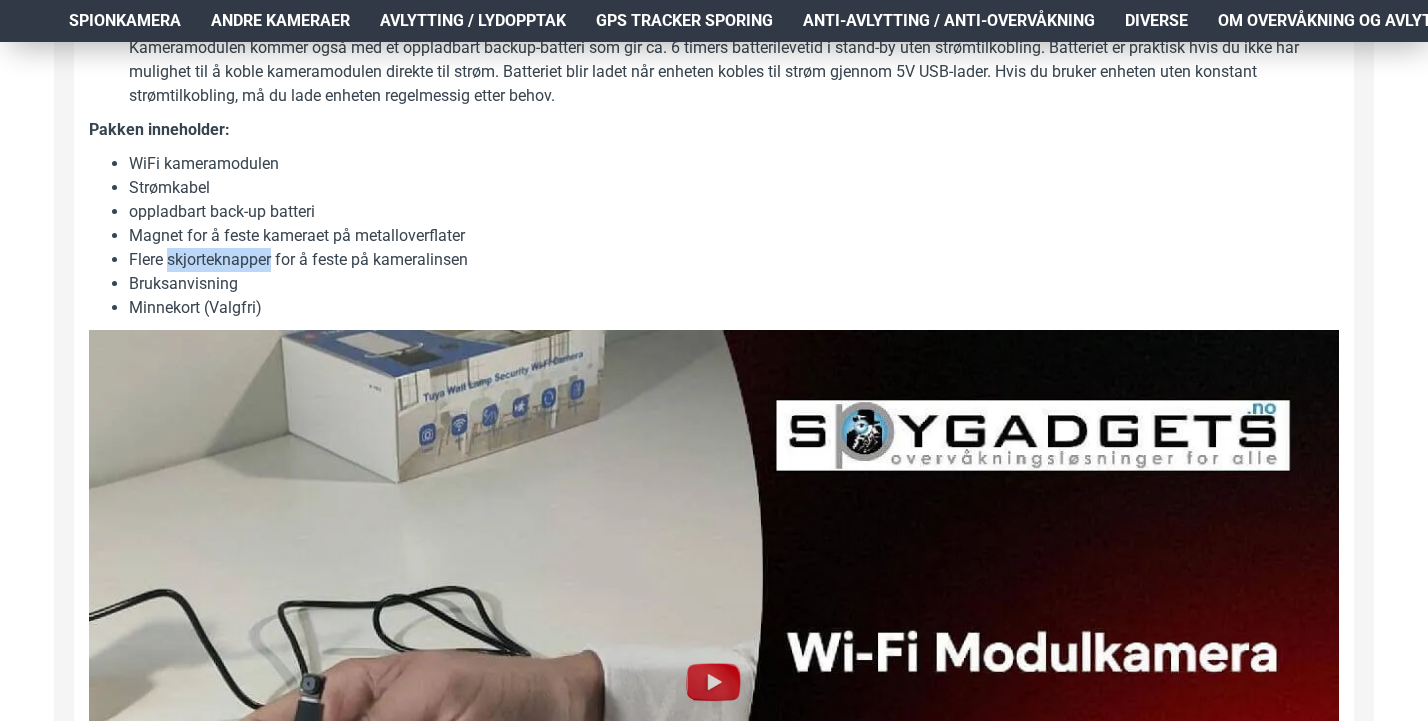 click on "Bruksanvisning" at bounding box center [734, 284] 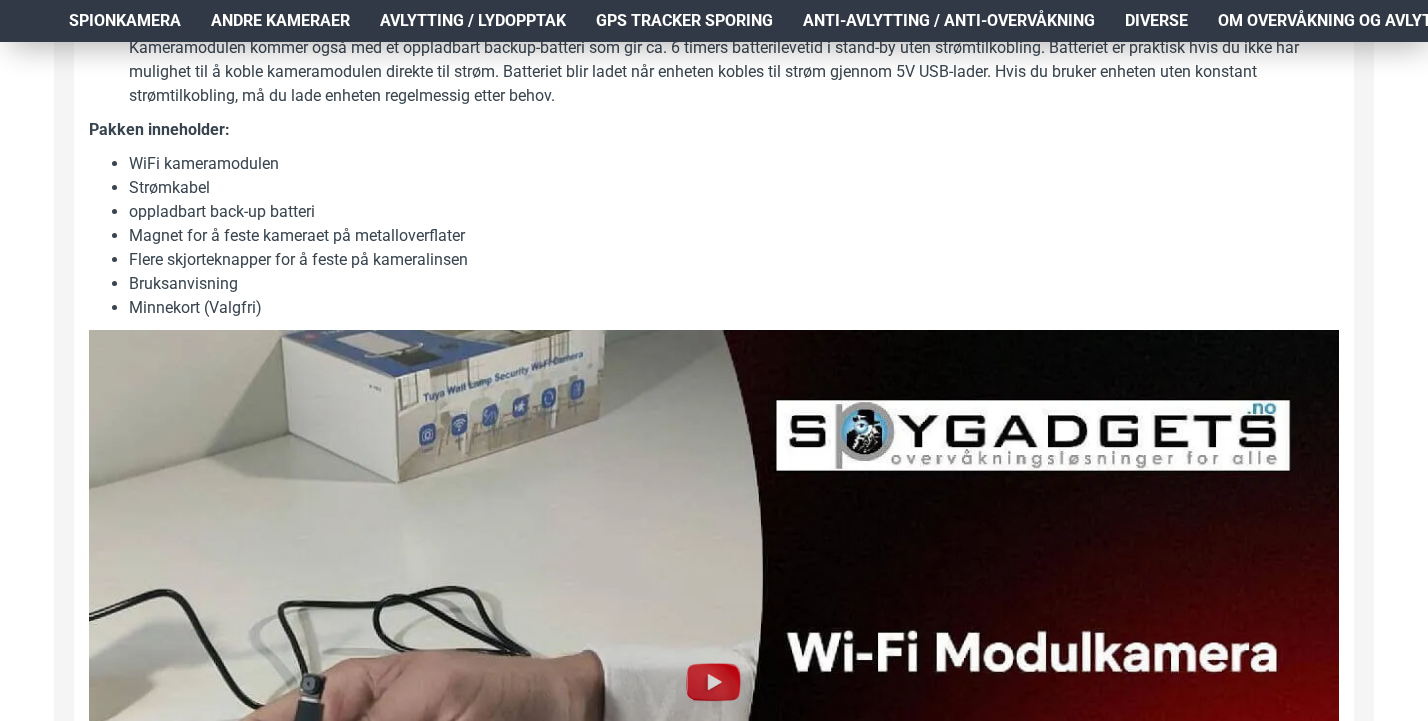 click on "Bruksanvisning" at bounding box center (734, 284) 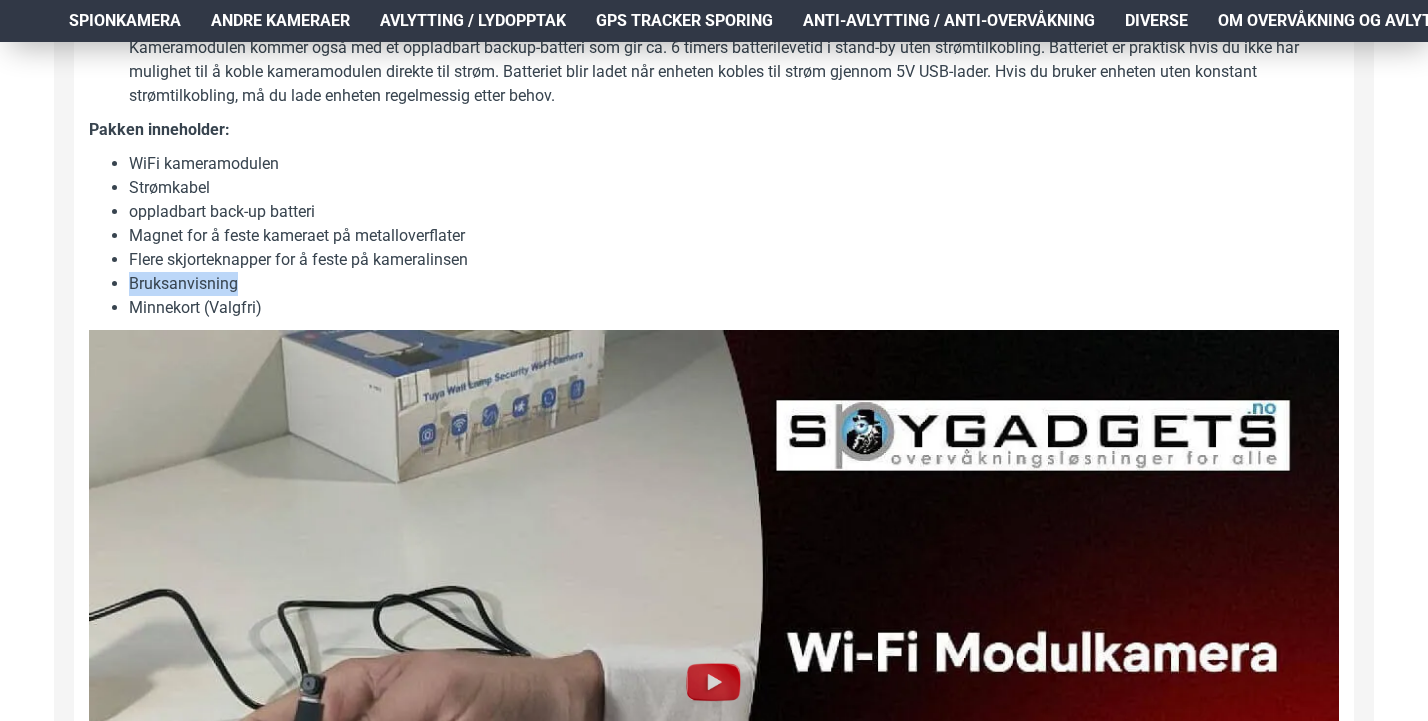 click on "Bruksanvisning" at bounding box center (734, 284) 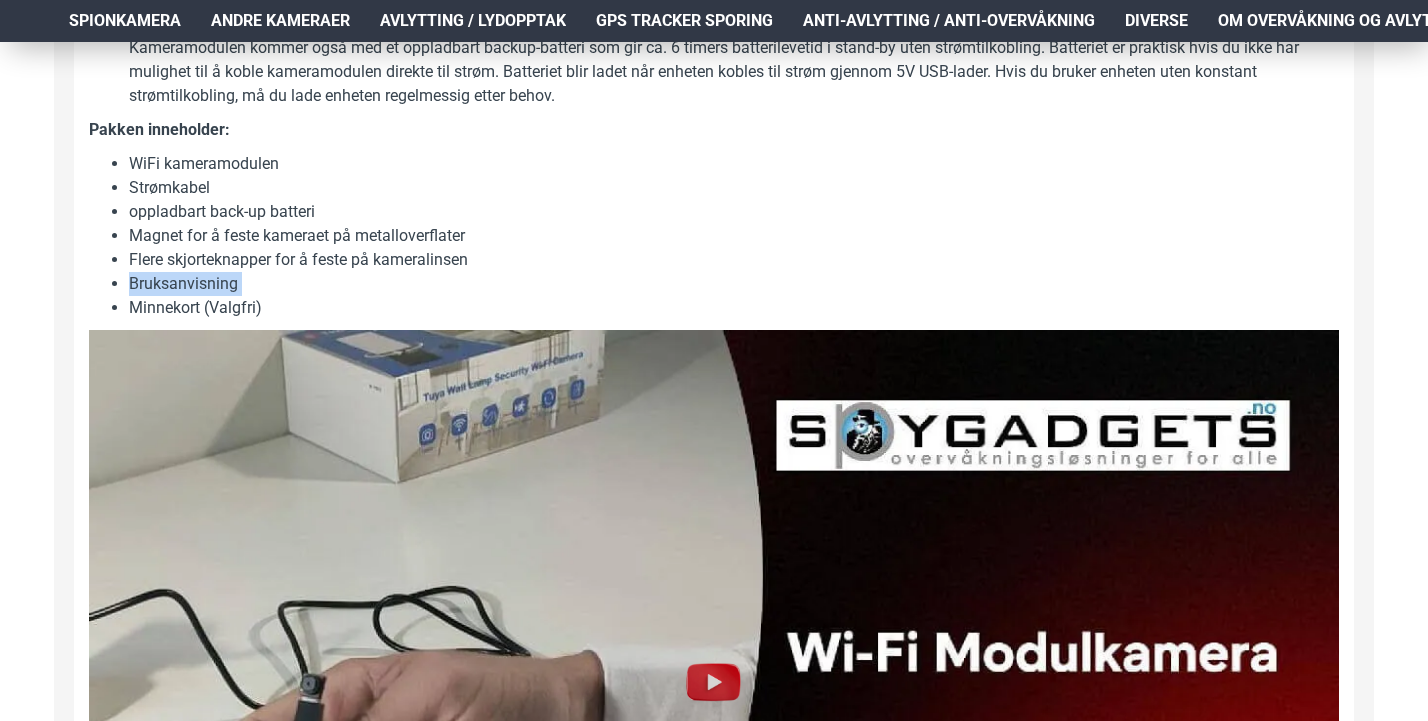 click on "Minnekort (Valgfri)" at bounding box center [734, 308] 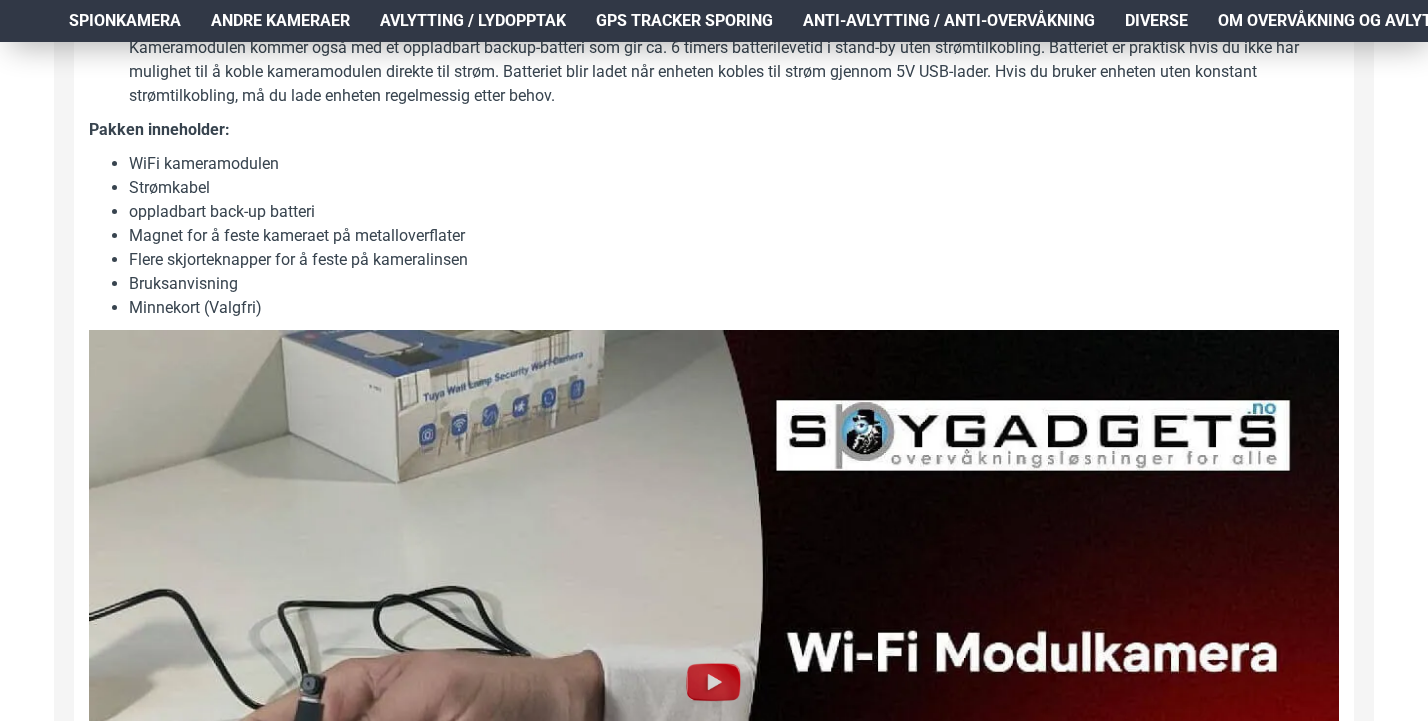 click on "Minnekort (Valgfri)" at bounding box center (734, 308) 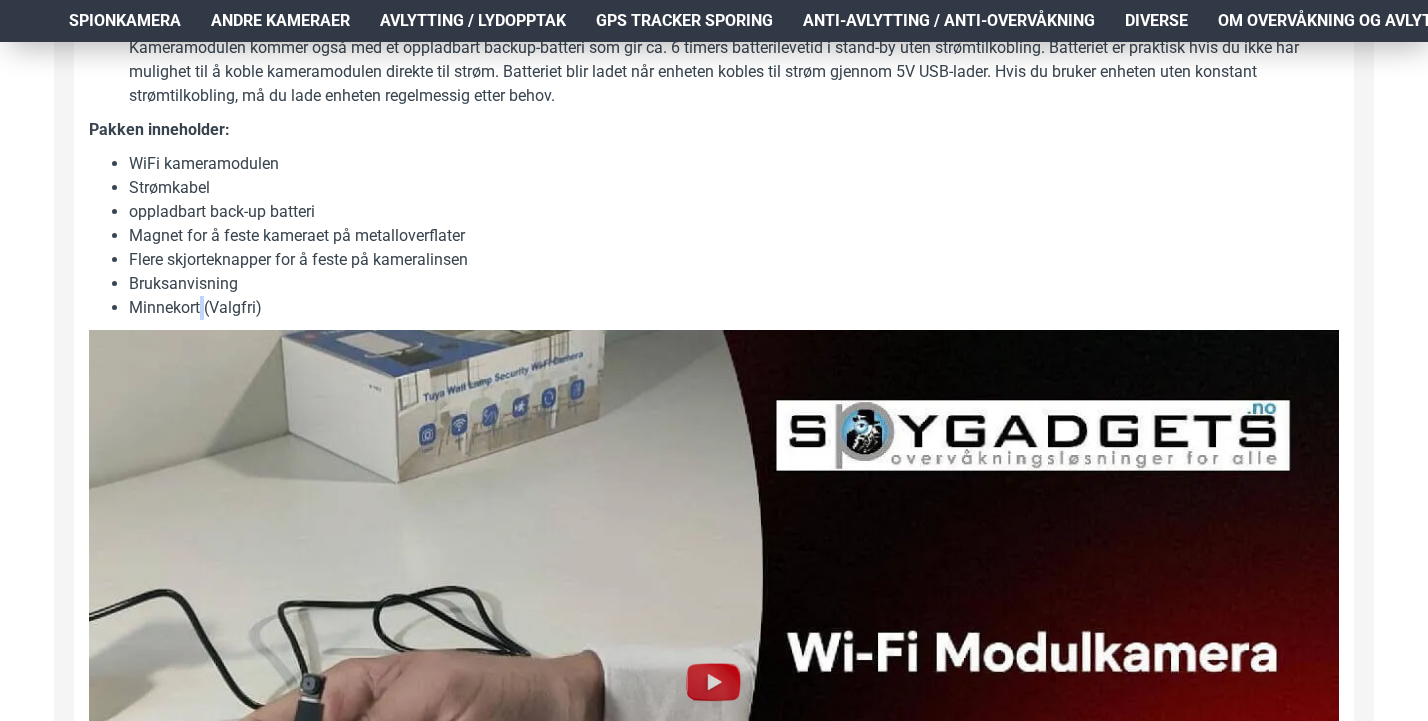 click on "Minnekort (Valgfri)" at bounding box center [734, 308] 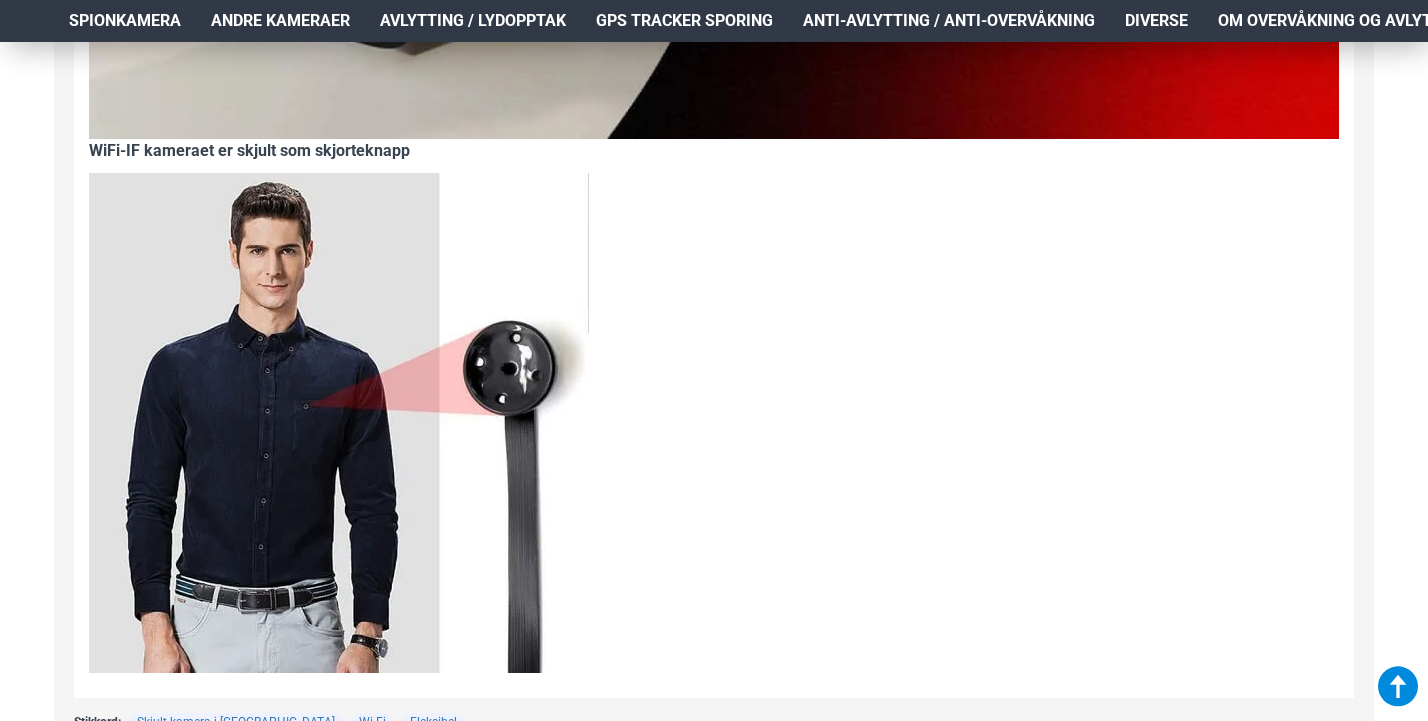 scroll, scrollTop: 2649, scrollLeft: 0, axis: vertical 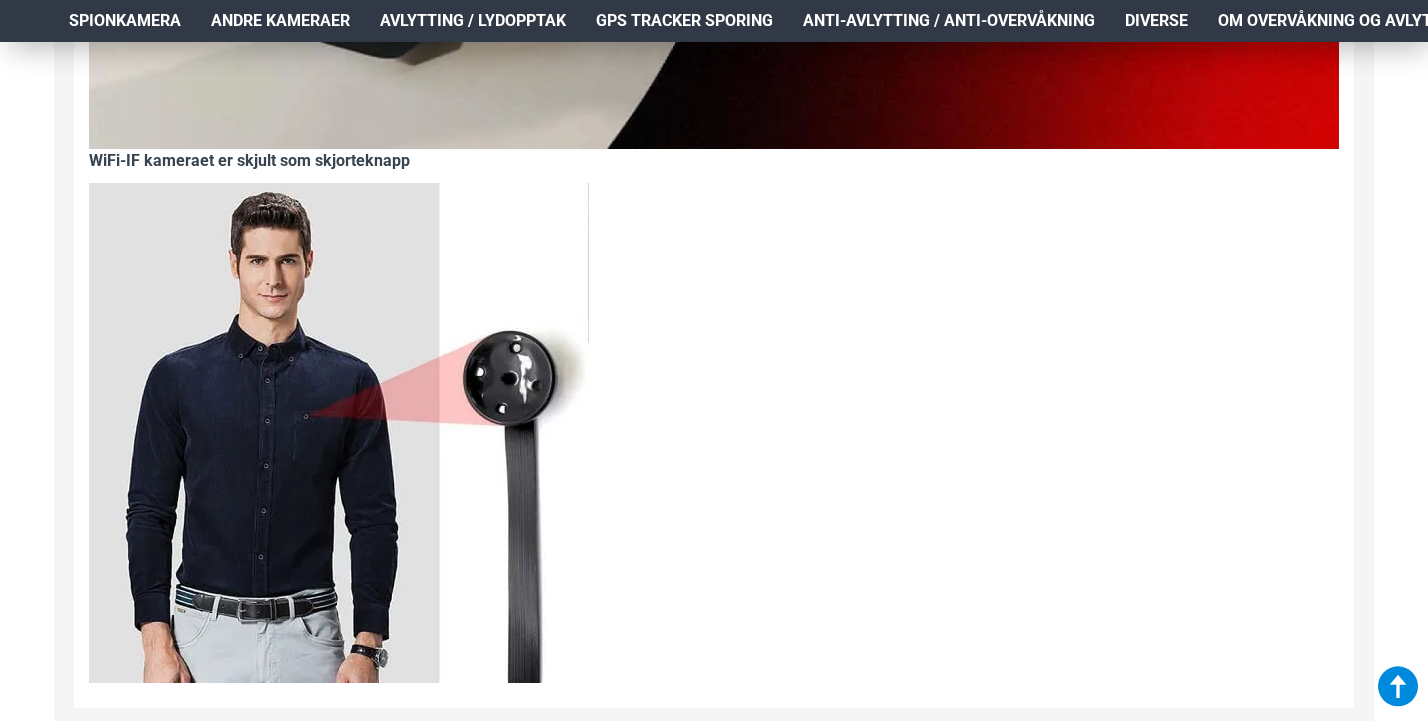 click at bounding box center (339, 433) 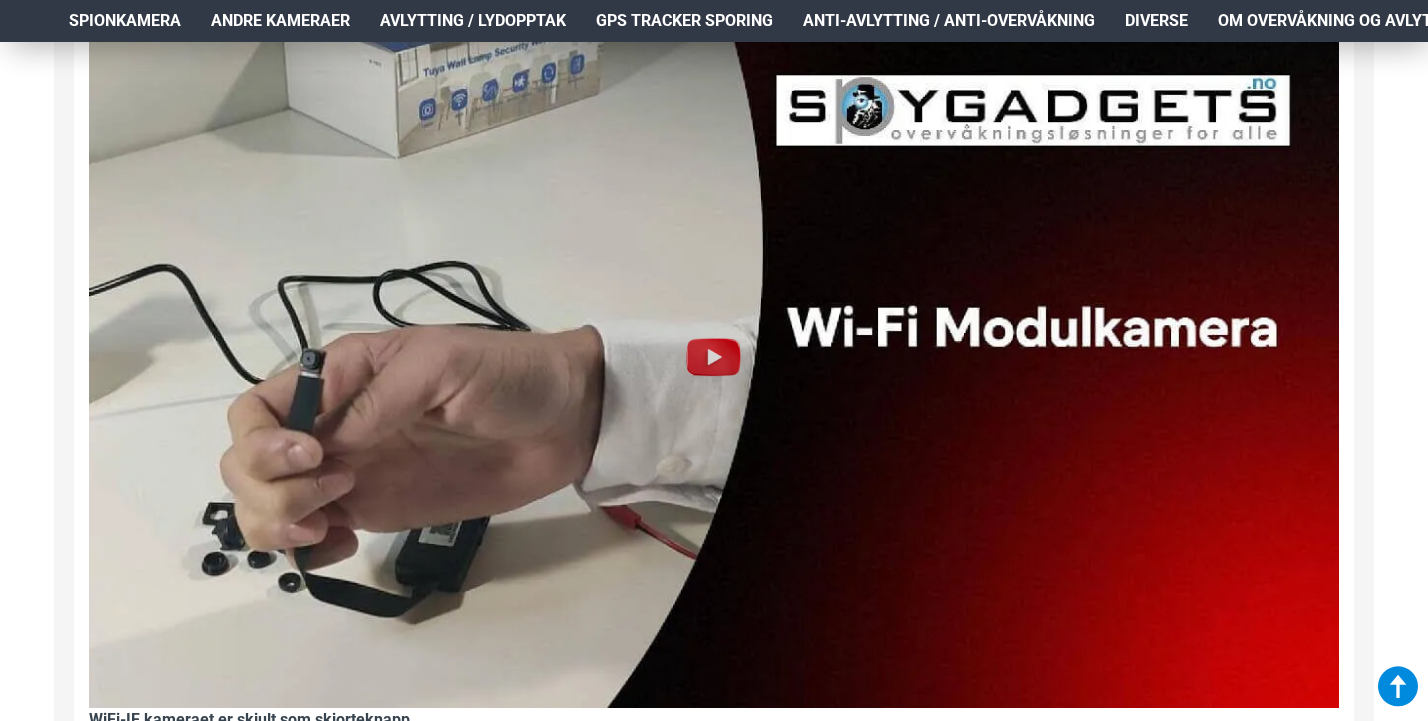 scroll, scrollTop: 2109, scrollLeft: 0, axis: vertical 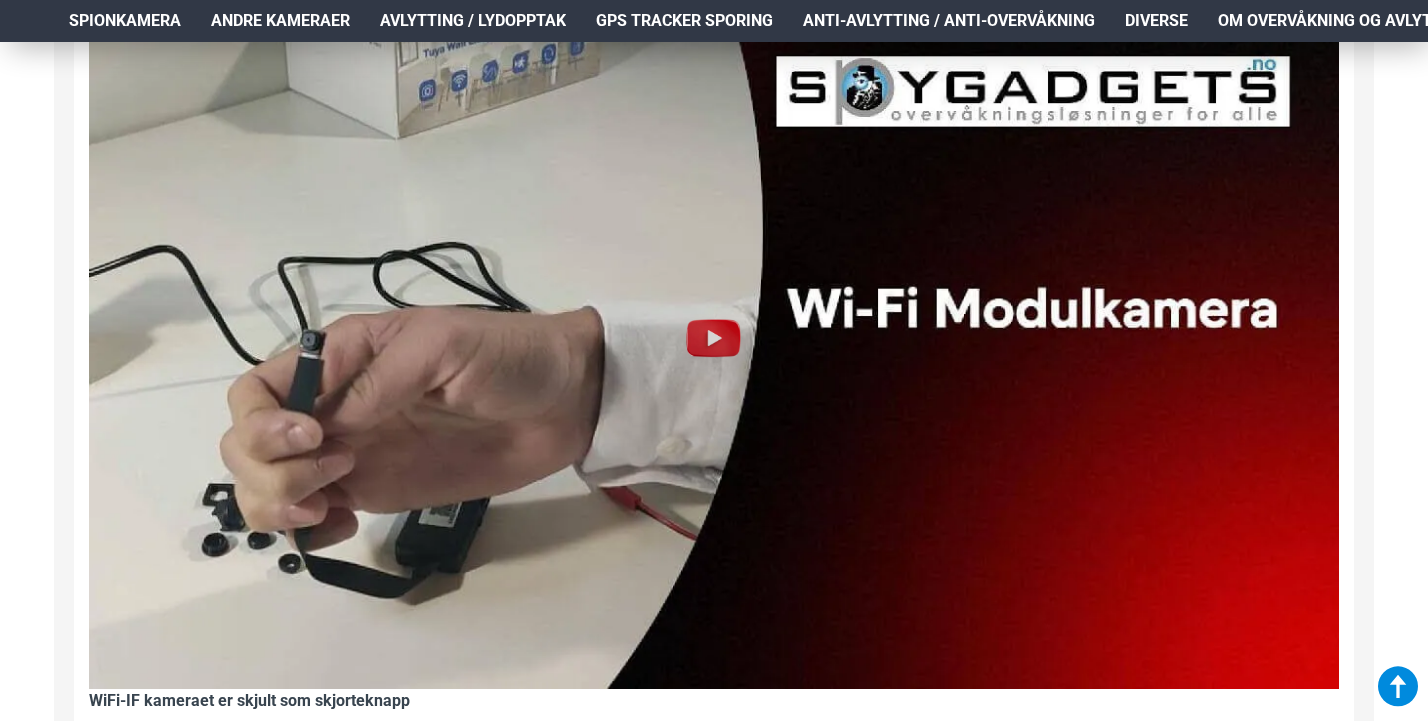 click at bounding box center (714, 338) 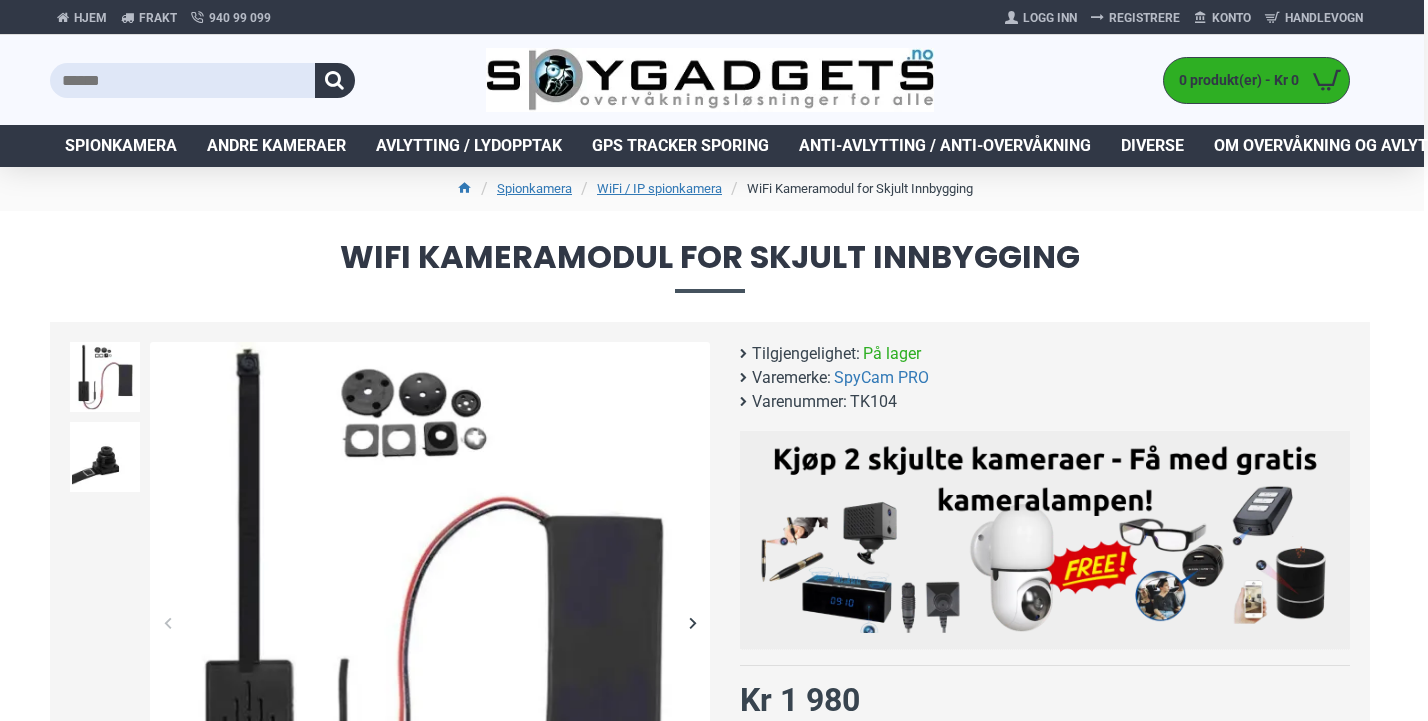 scroll, scrollTop: 0, scrollLeft: 4, axis: horizontal 